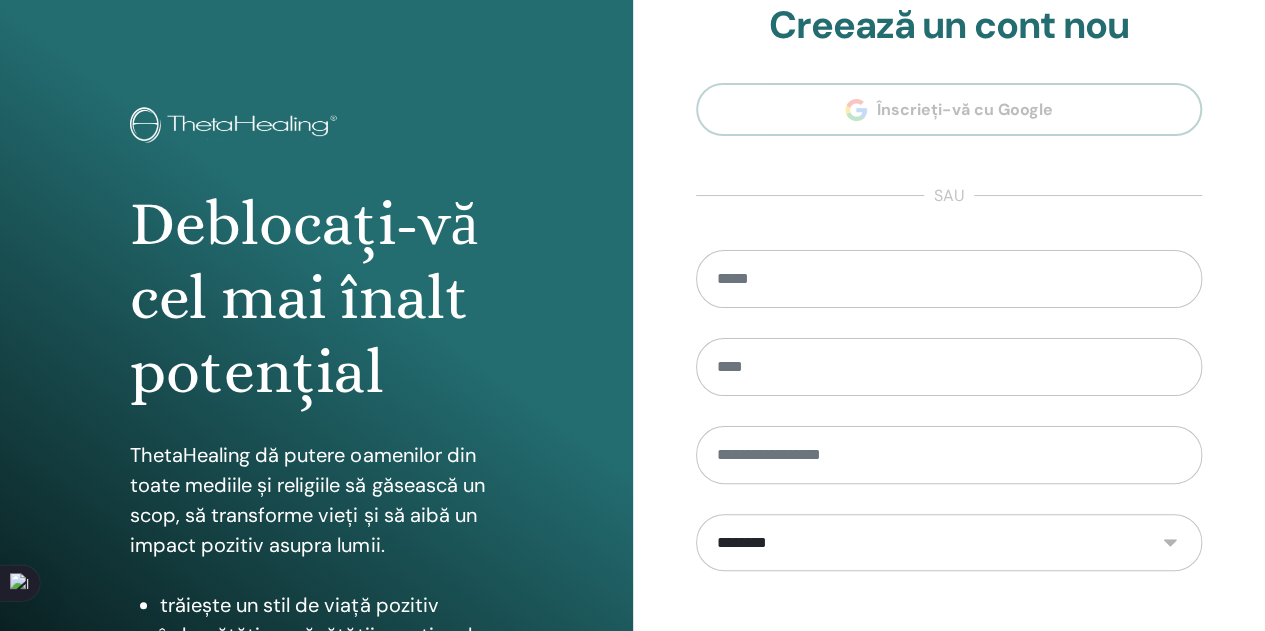 scroll, scrollTop: 0, scrollLeft: 0, axis: both 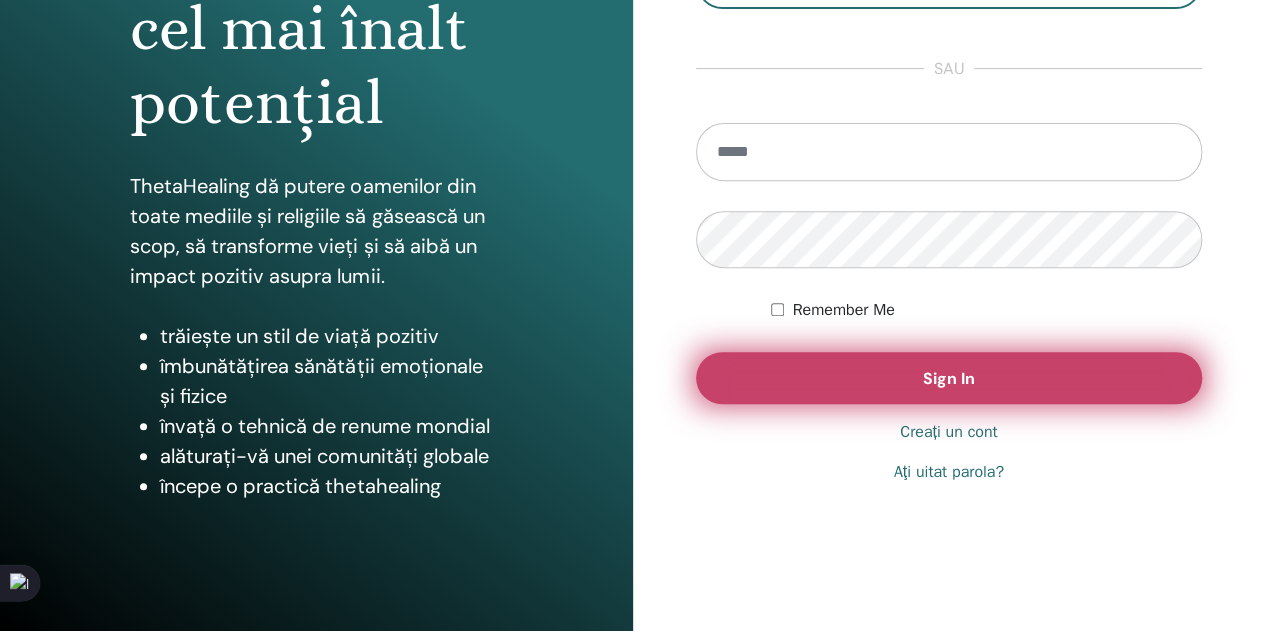 type on "**********" 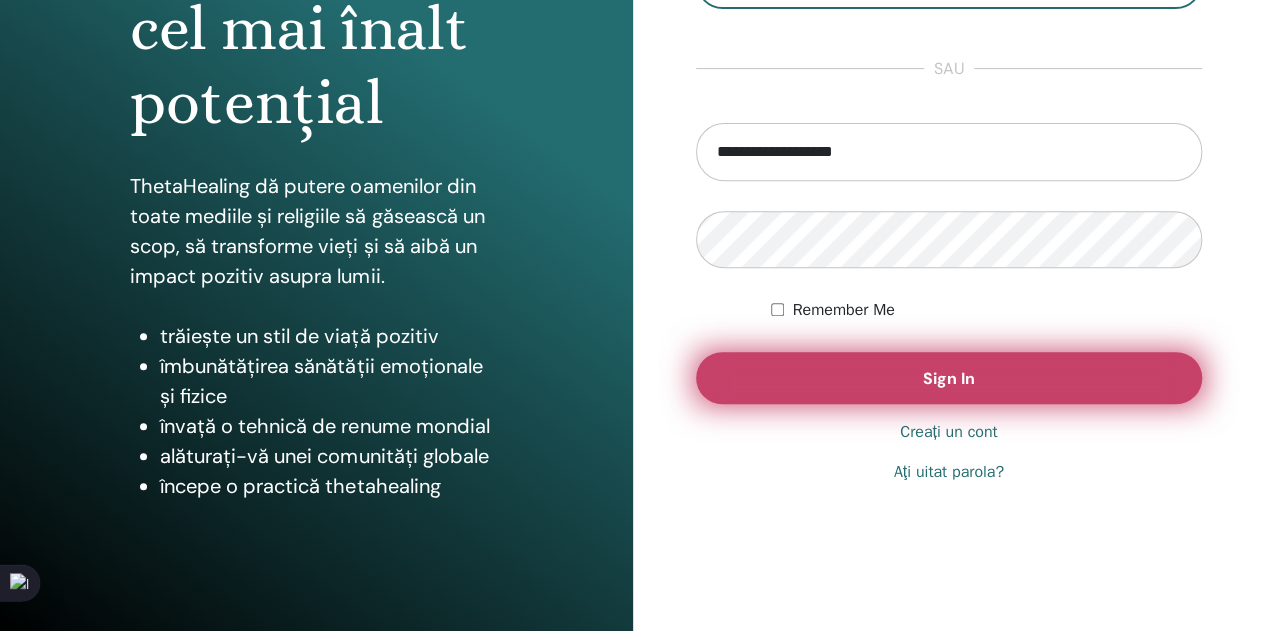 click on "Sign In" at bounding box center [949, 378] 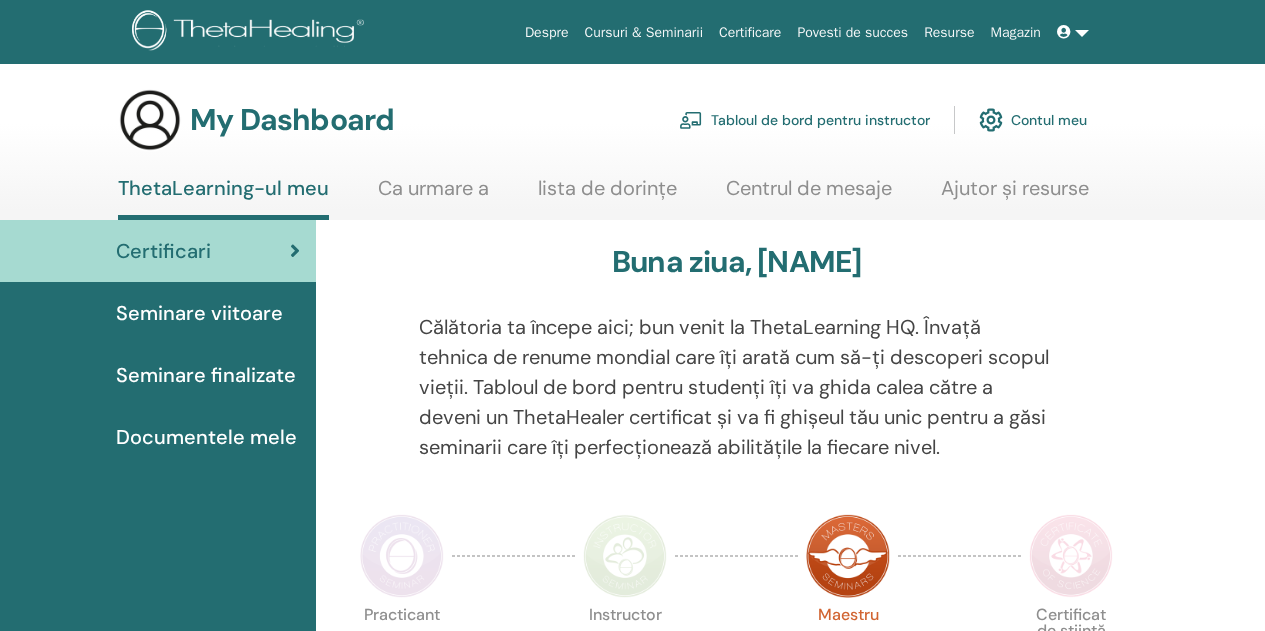 scroll, scrollTop: 0, scrollLeft: 0, axis: both 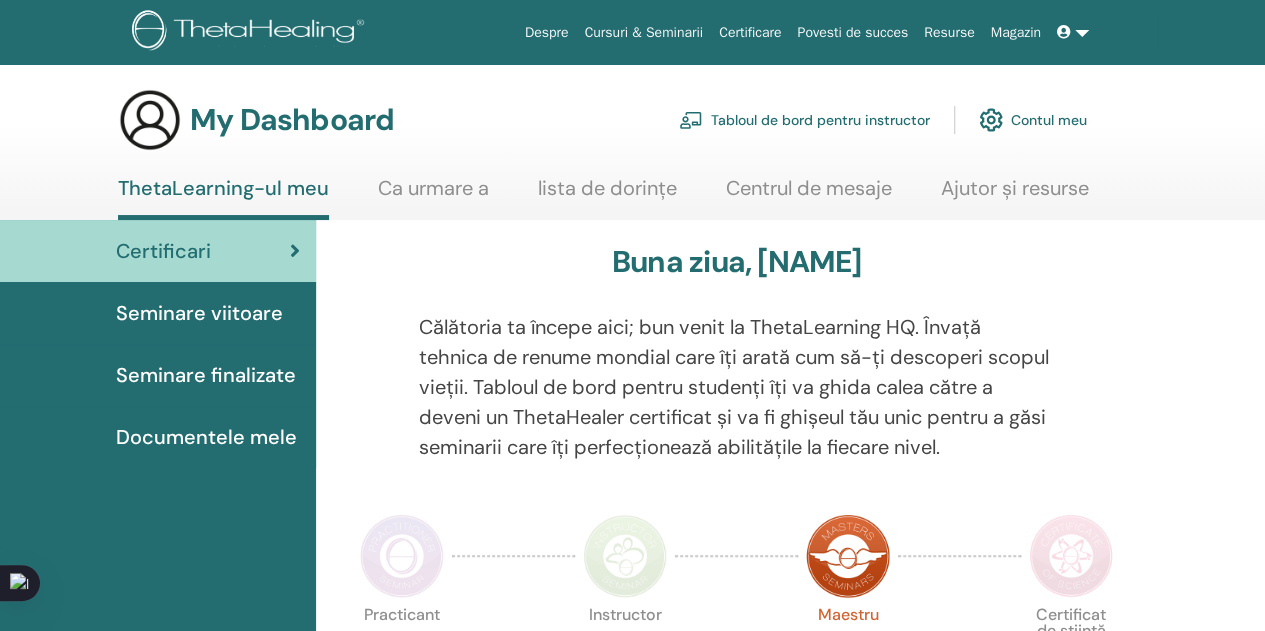 click on "Tabloul de bord pentru instructor" at bounding box center (804, 120) 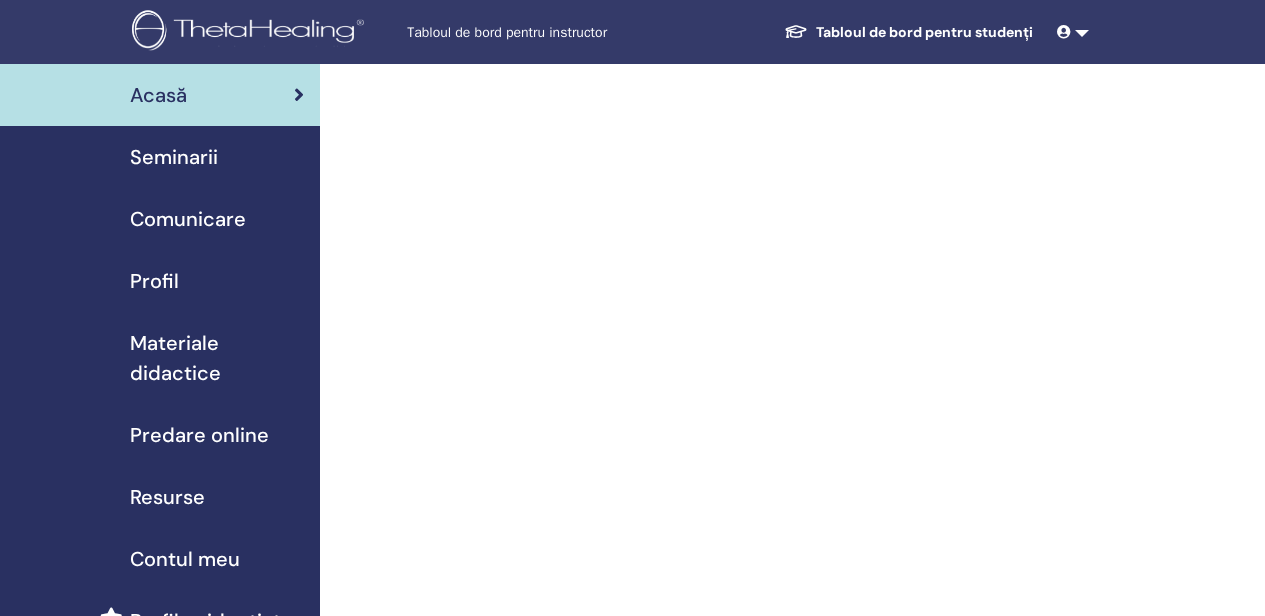 scroll, scrollTop: 0, scrollLeft: 0, axis: both 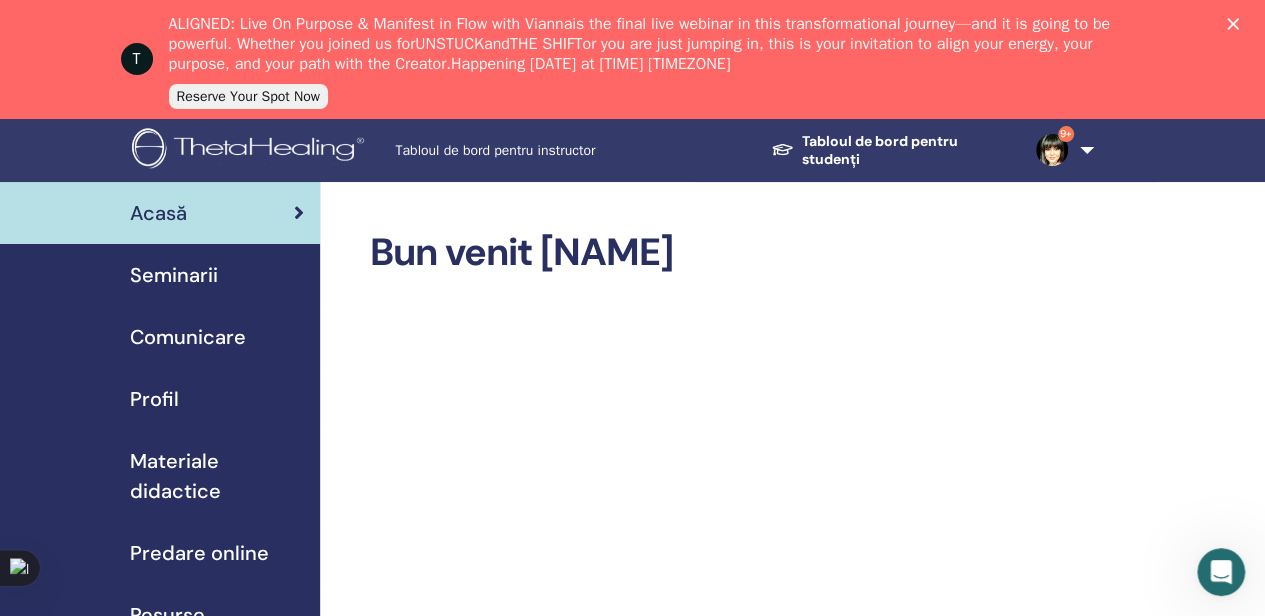 click on "Seminarii" at bounding box center (174, 275) 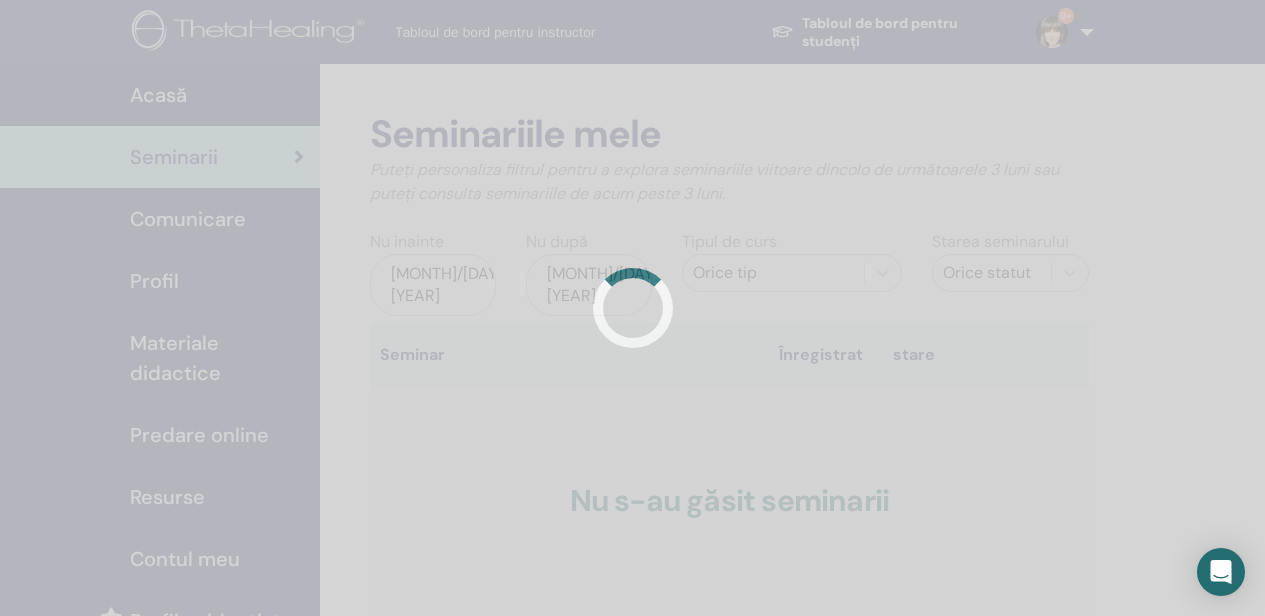 scroll, scrollTop: 0, scrollLeft: 0, axis: both 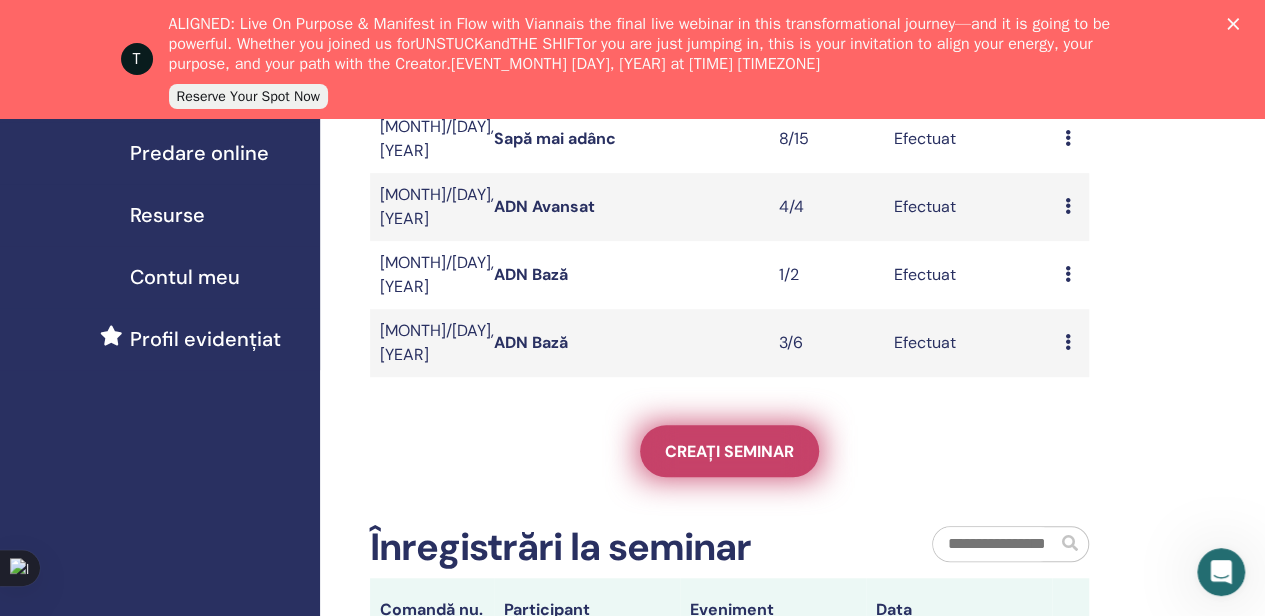click on "Creați seminar" at bounding box center (729, 451) 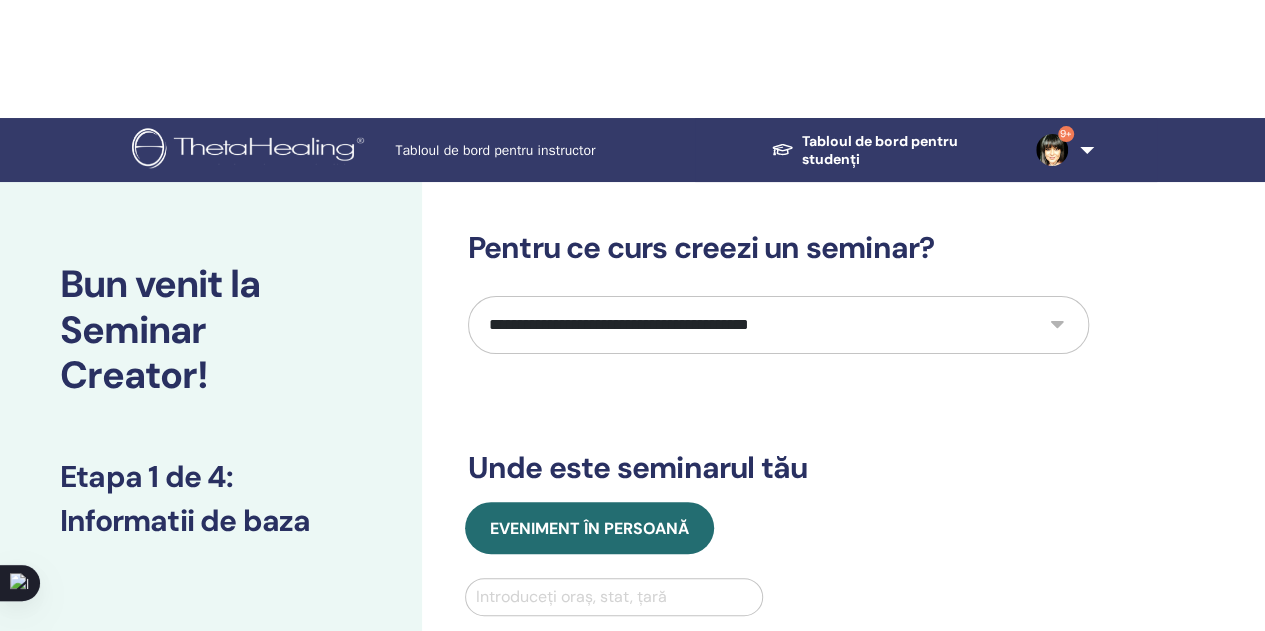 scroll, scrollTop: 40, scrollLeft: 0, axis: vertical 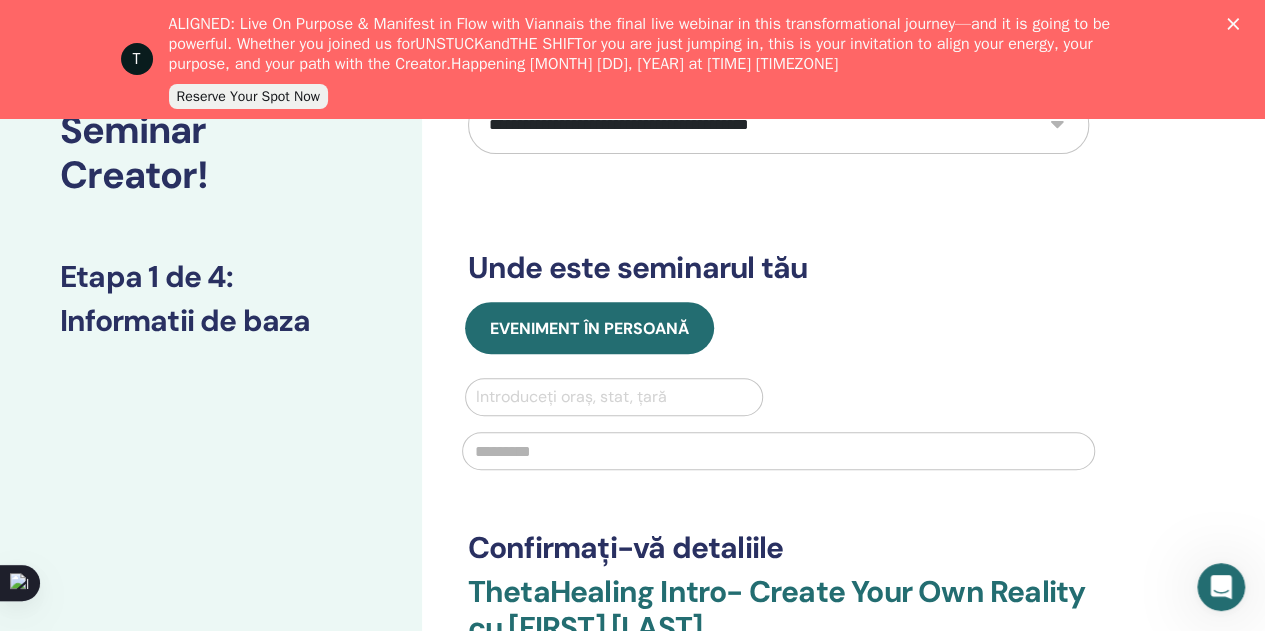 click at bounding box center (614, 397) 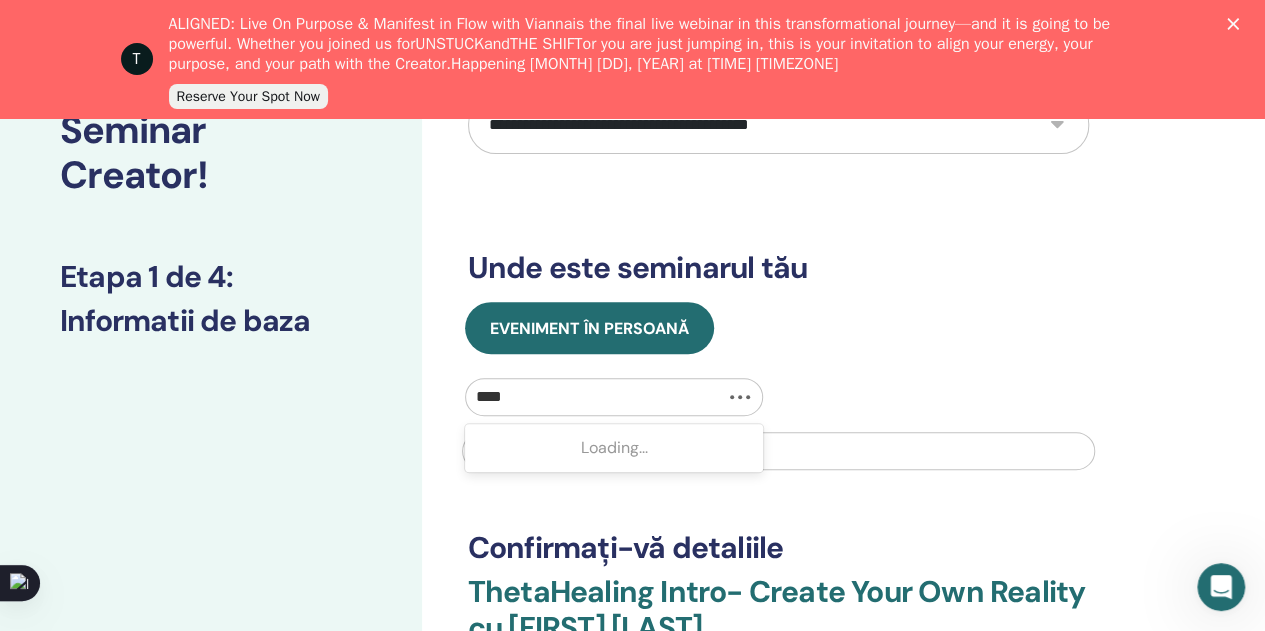type on "*****" 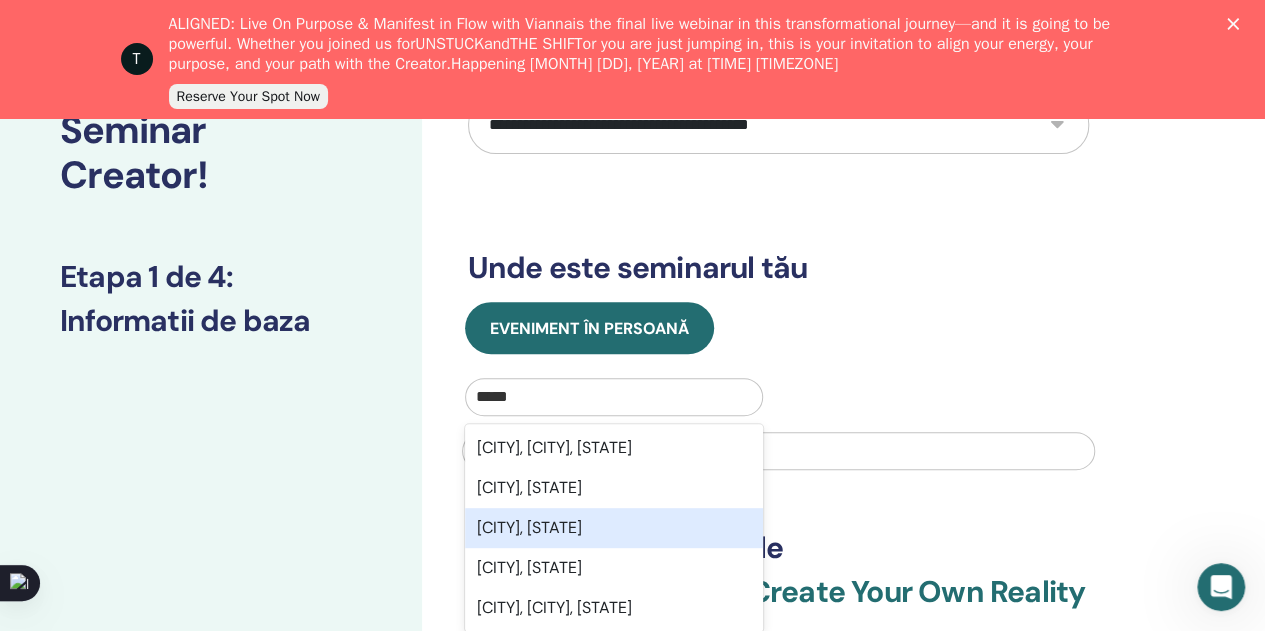 click on "Constanța, ROU" at bounding box center (614, 528) 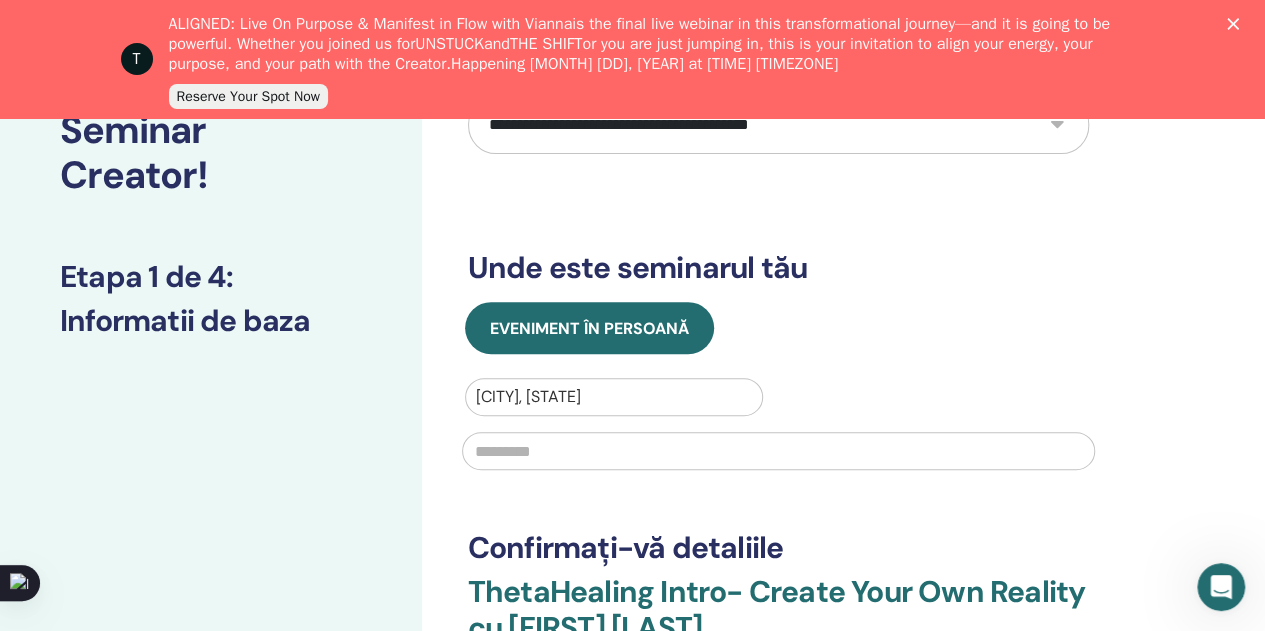 click at bounding box center [778, 451] 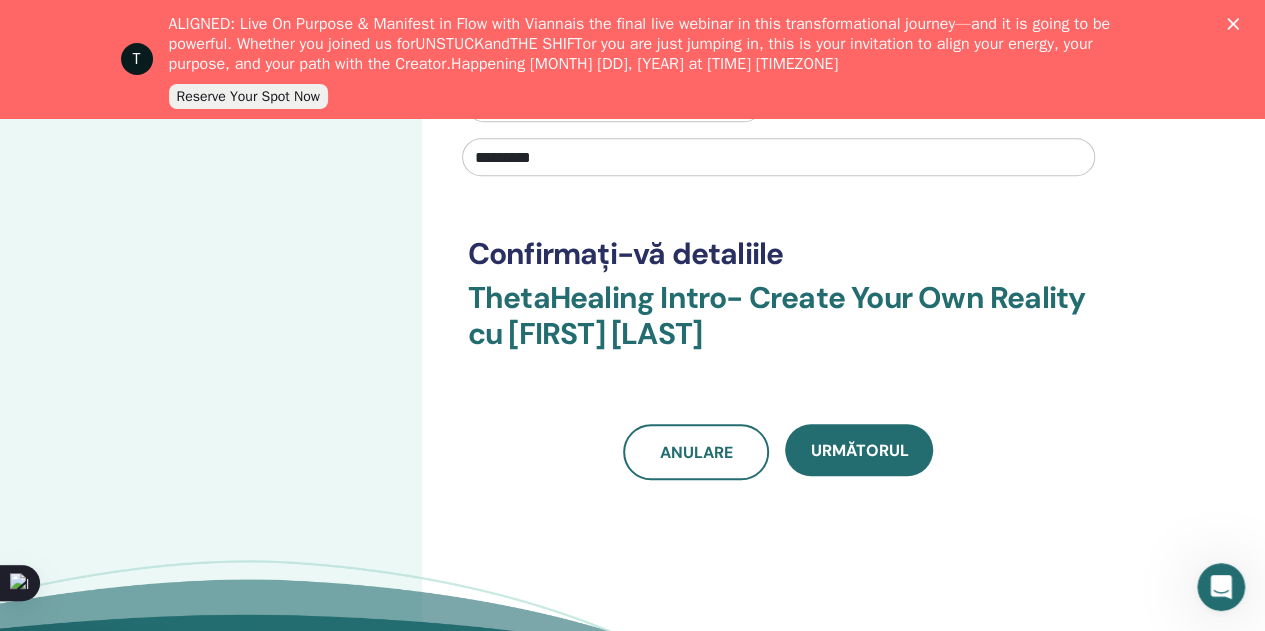 scroll, scrollTop: 500, scrollLeft: 0, axis: vertical 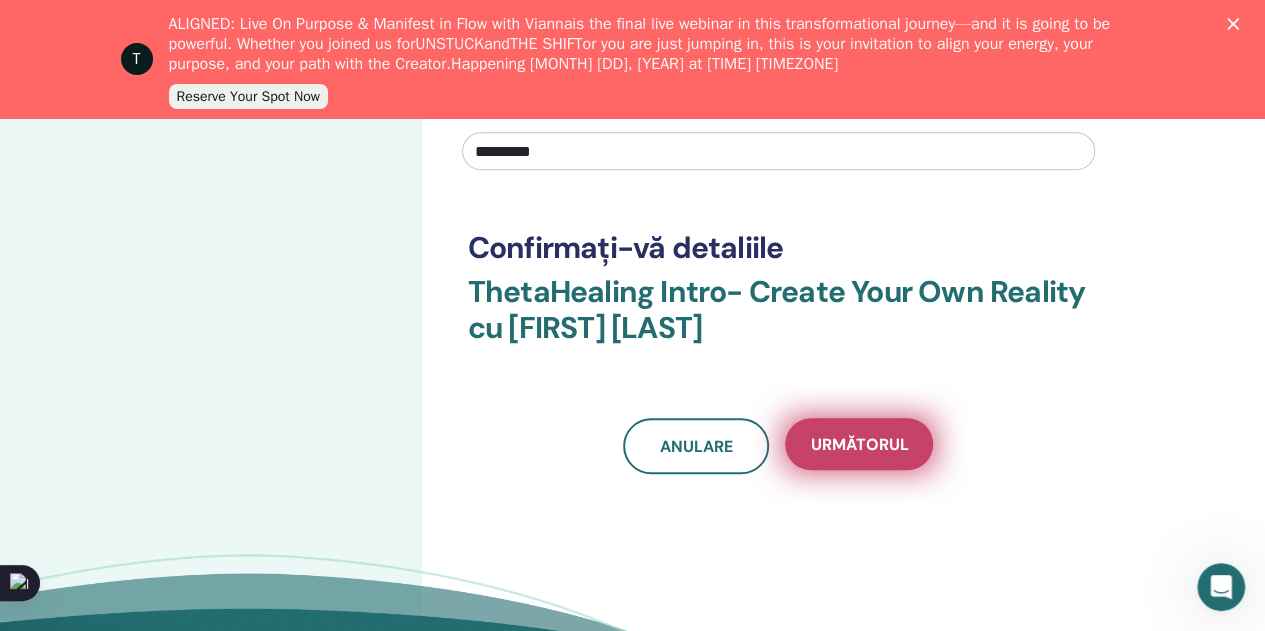 type on "*********" 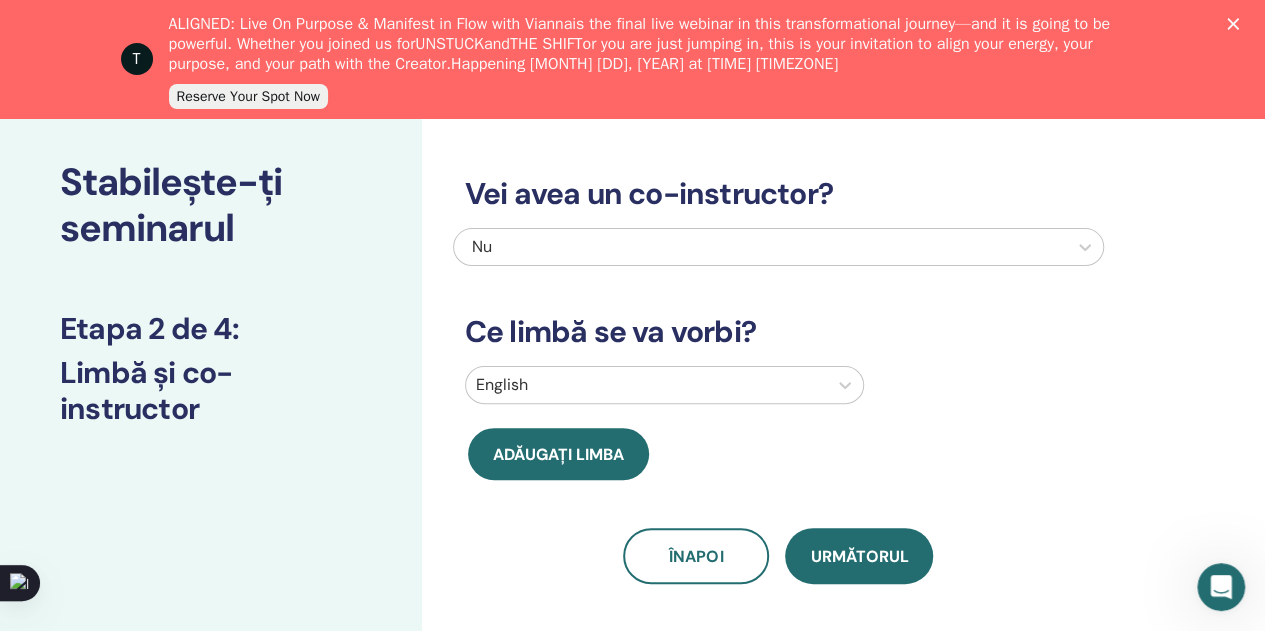 scroll, scrollTop: 100, scrollLeft: 0, axis: vertical 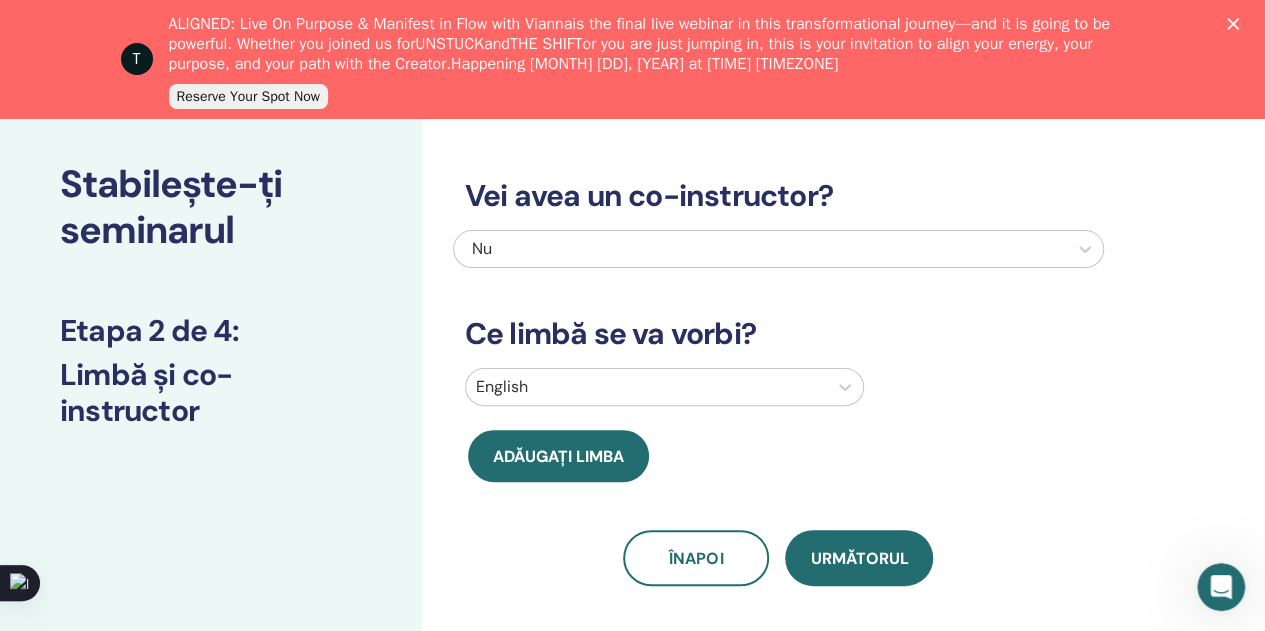 click on "English" at bounding box center [664, 387] 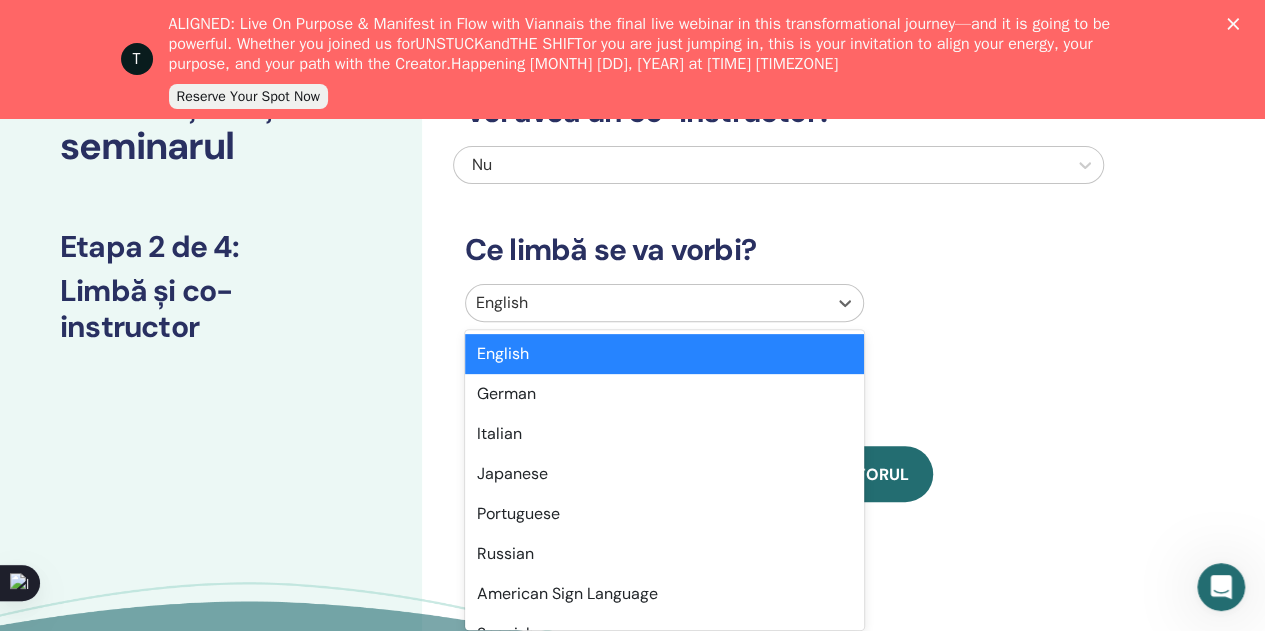 scroll, scrollTop: 191, scrollLeft: 0, axis: vertical 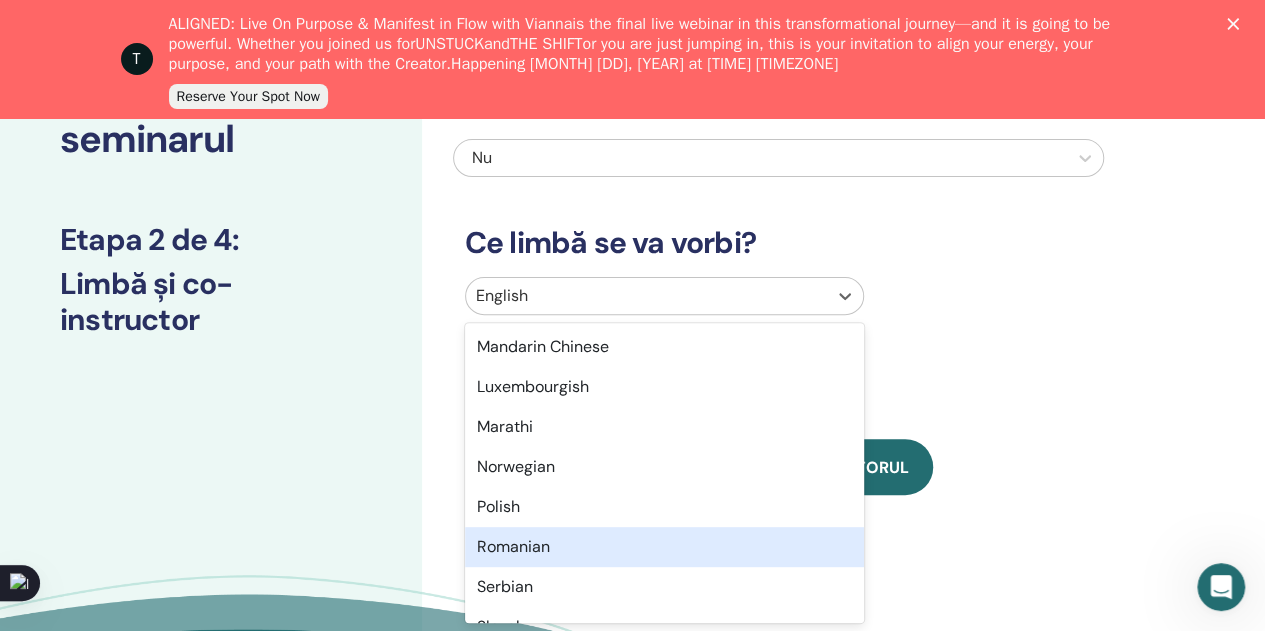click on "Romanian" at bounding box center [664, 547] 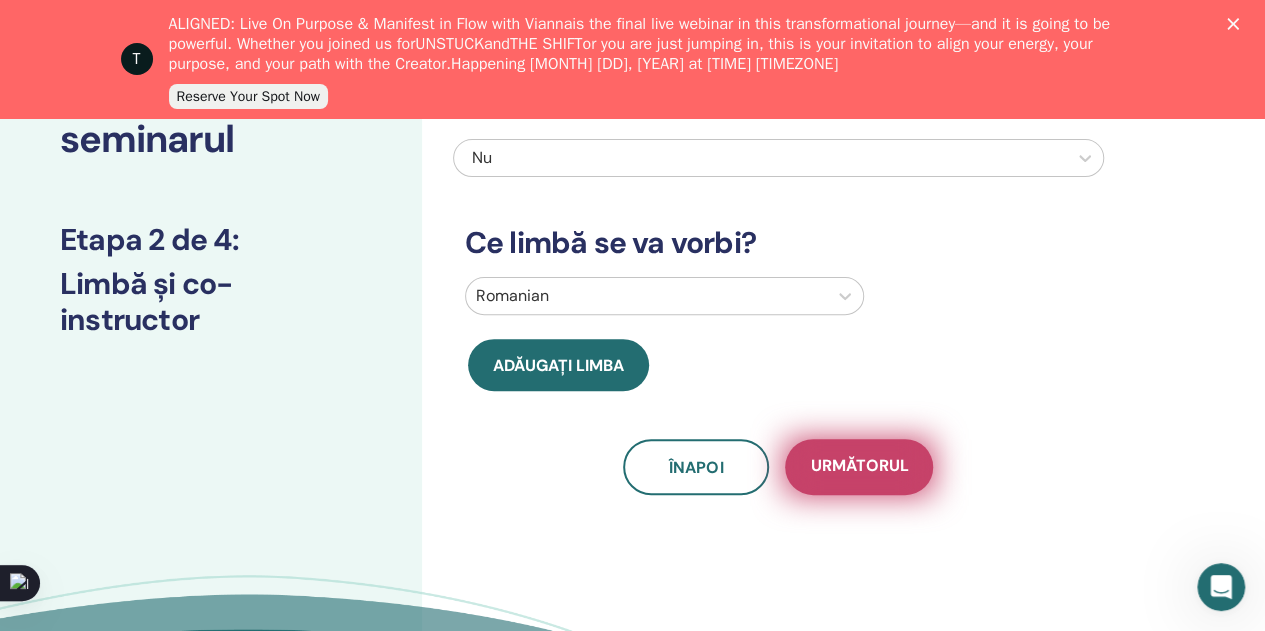 click on "Următorul" at bounding box center [859, 467] 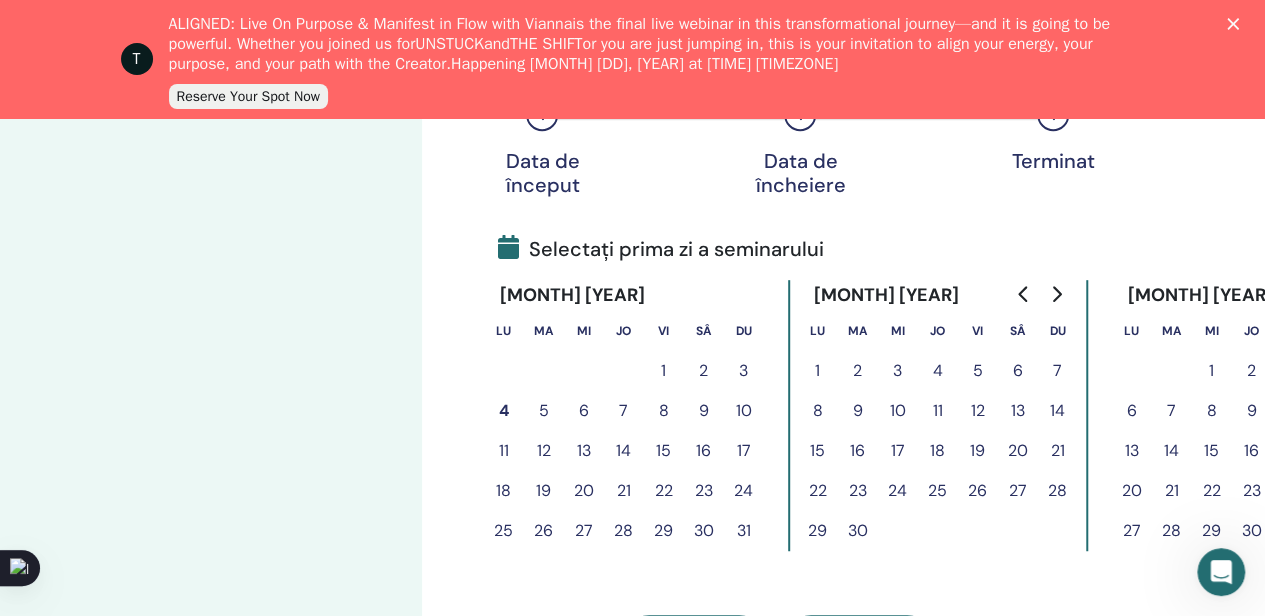 scroll, scrollTop: 391, scrollLeft: 0, axis: vertical 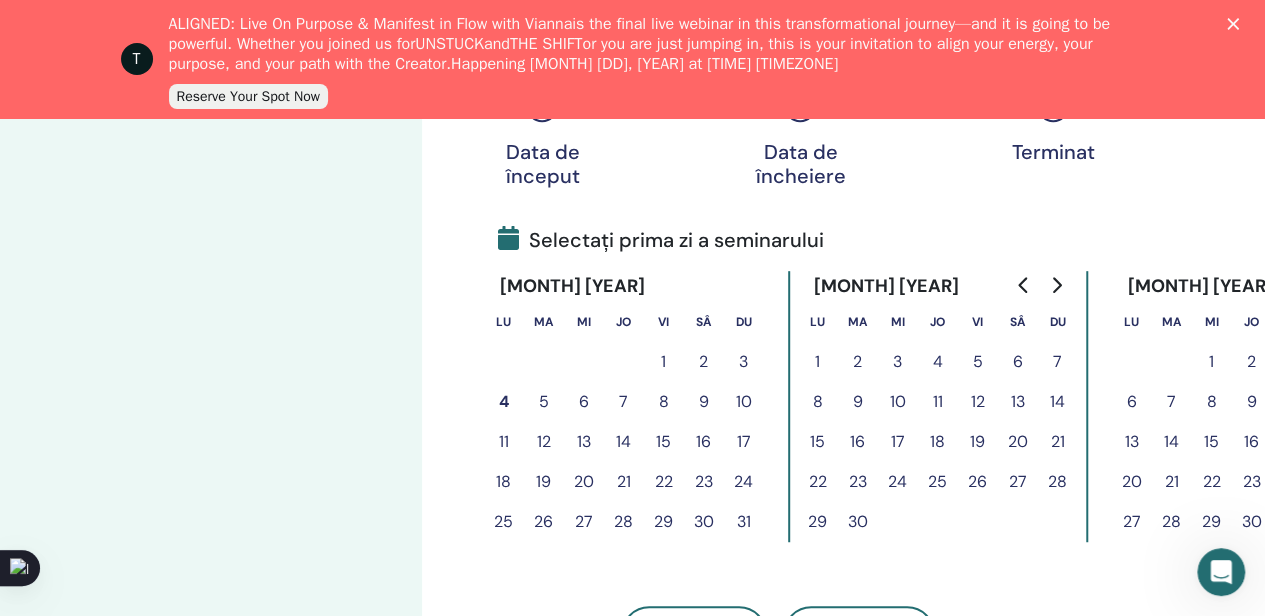 click on "8" at bounding box center [664, 402] 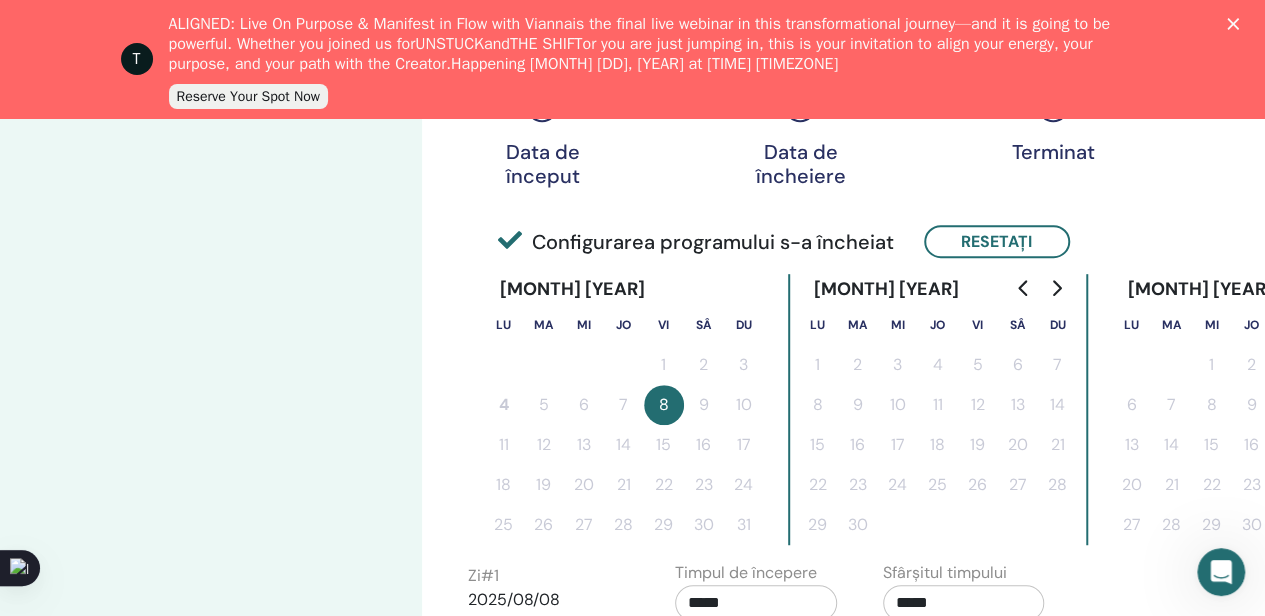 scroll, scrollTop: 491, scrollLeft: 0, axis: vertical 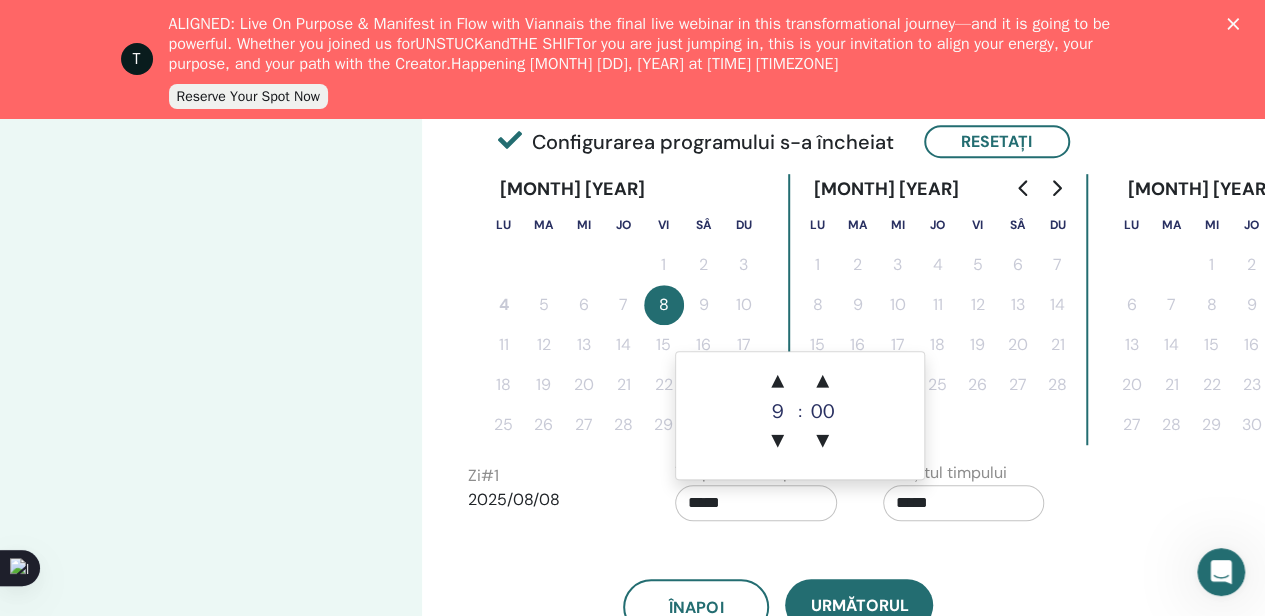 drag, startPoint x: 745, startPoint y: 494, endPoint x: 675, endPoint y: 502, distance: 70.45566 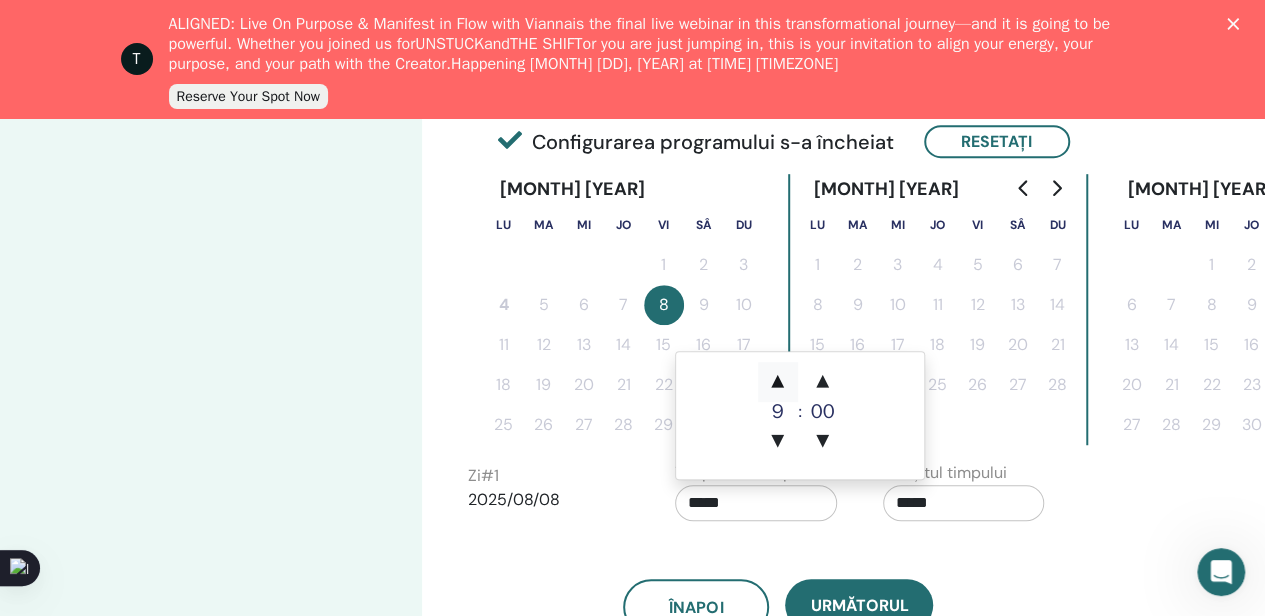click on "▲" at bounding box center [778, 382] 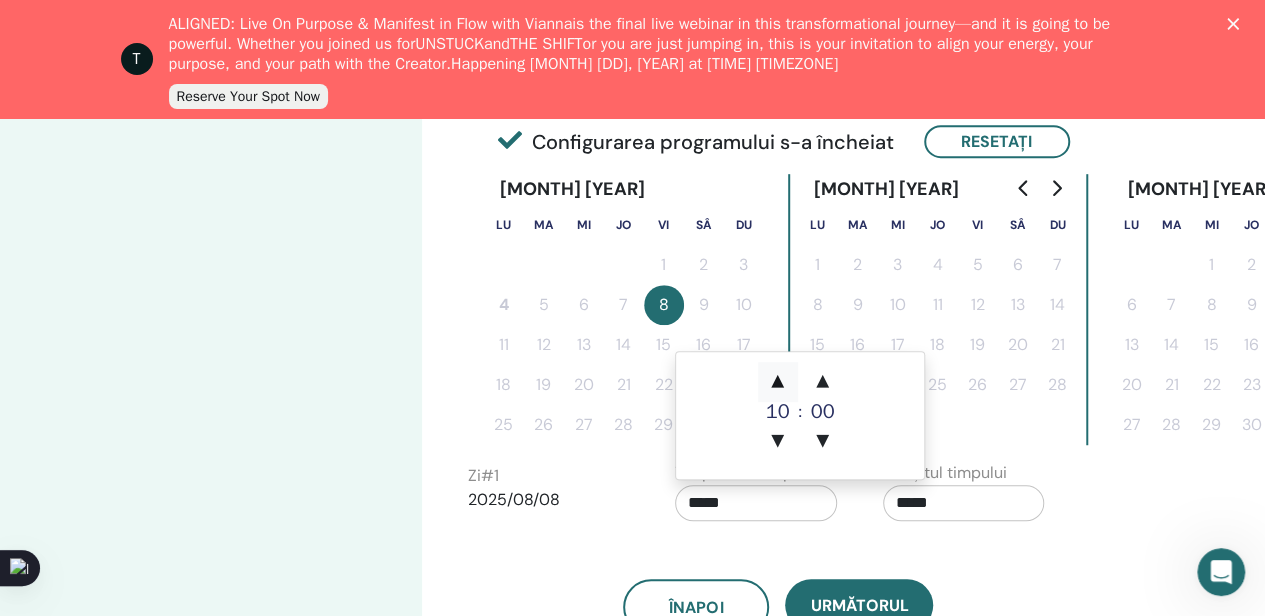 click on "▲" at bounding box center [778, 382] 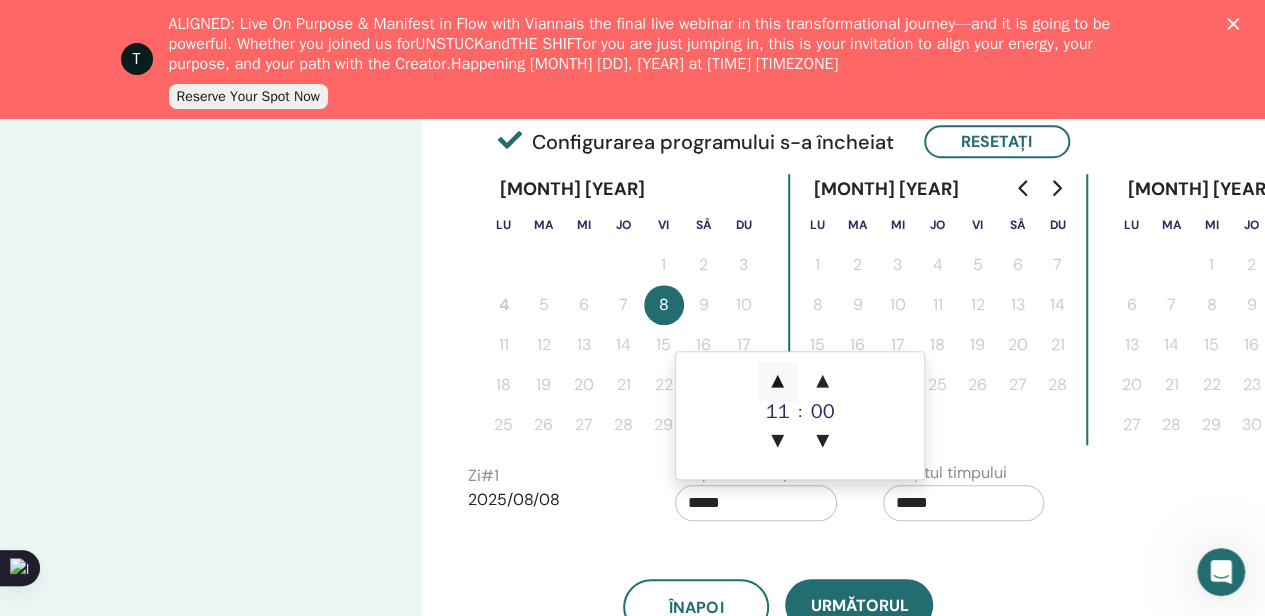 click on "▲" at bounding box center (778, 382) 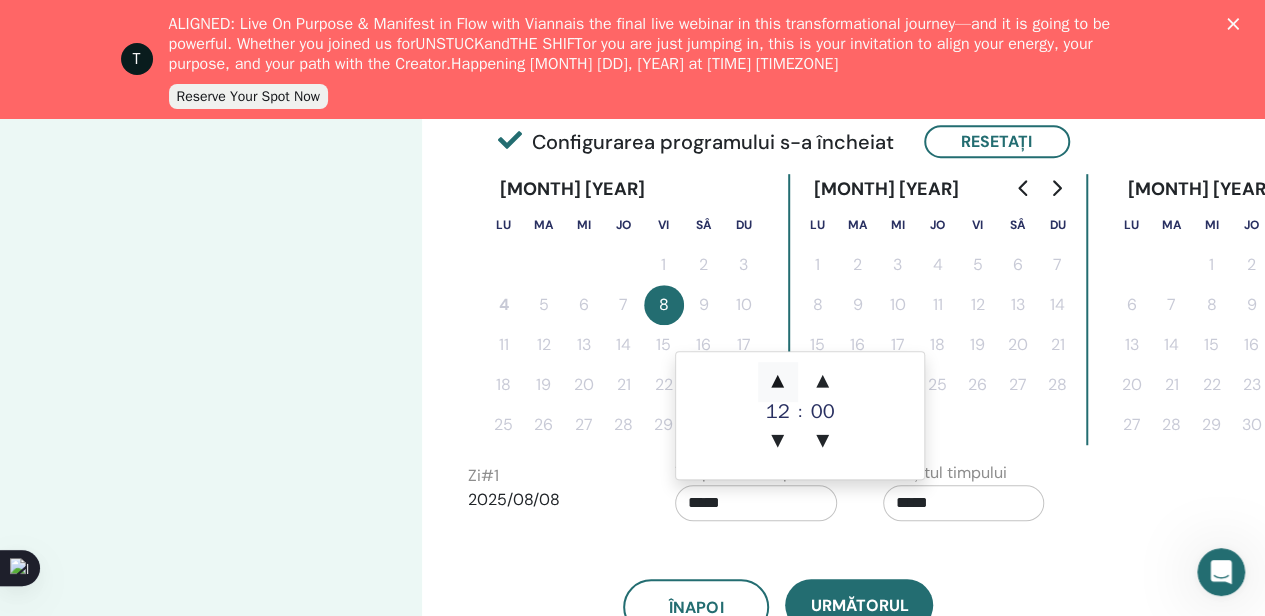 click on "▲" at bounding box center [778, 382] 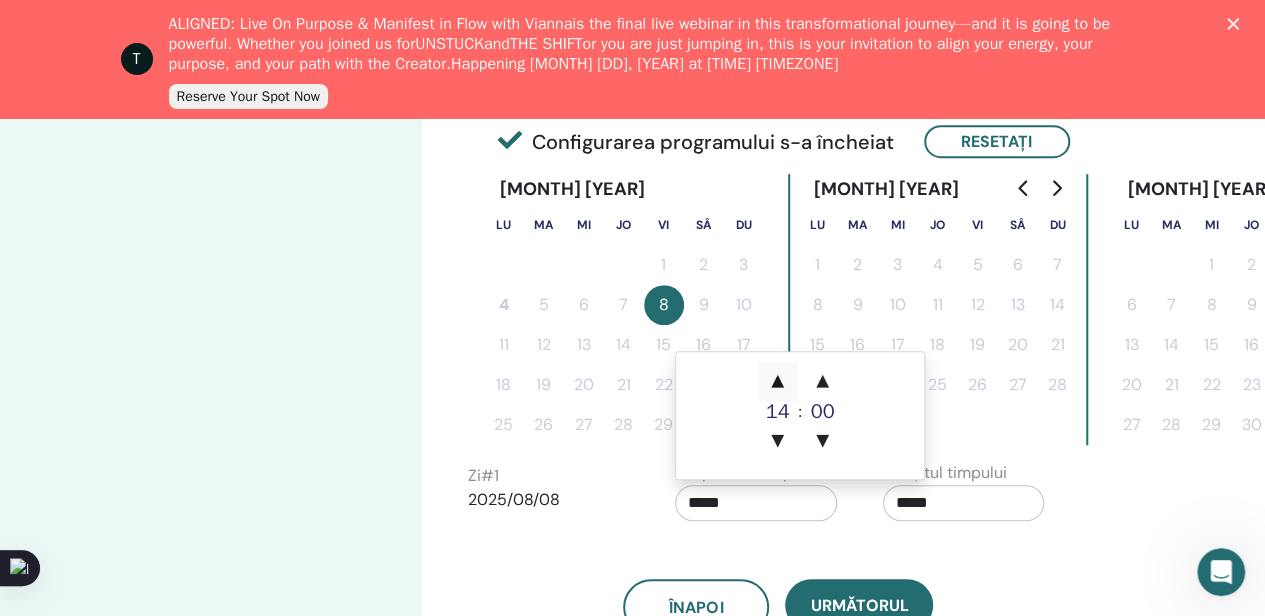 click on "▲" at bounding box center [778, 382] 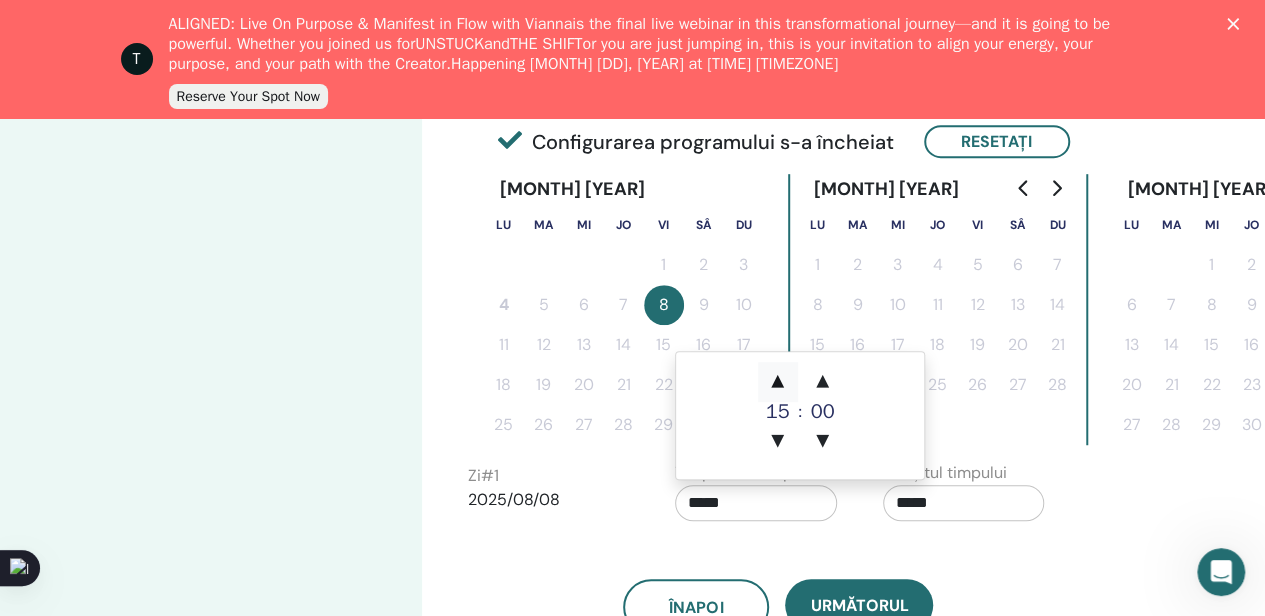 click on "▲" at bounding box center [778, 382] 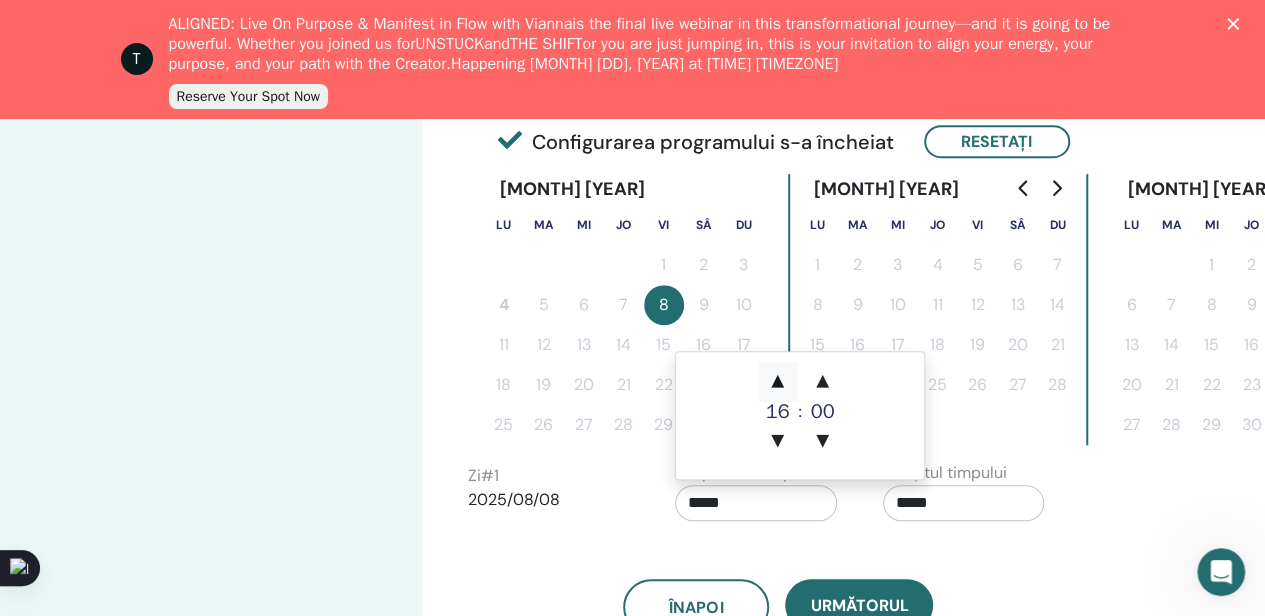 click on "▲" at bounding box center (778, 382) 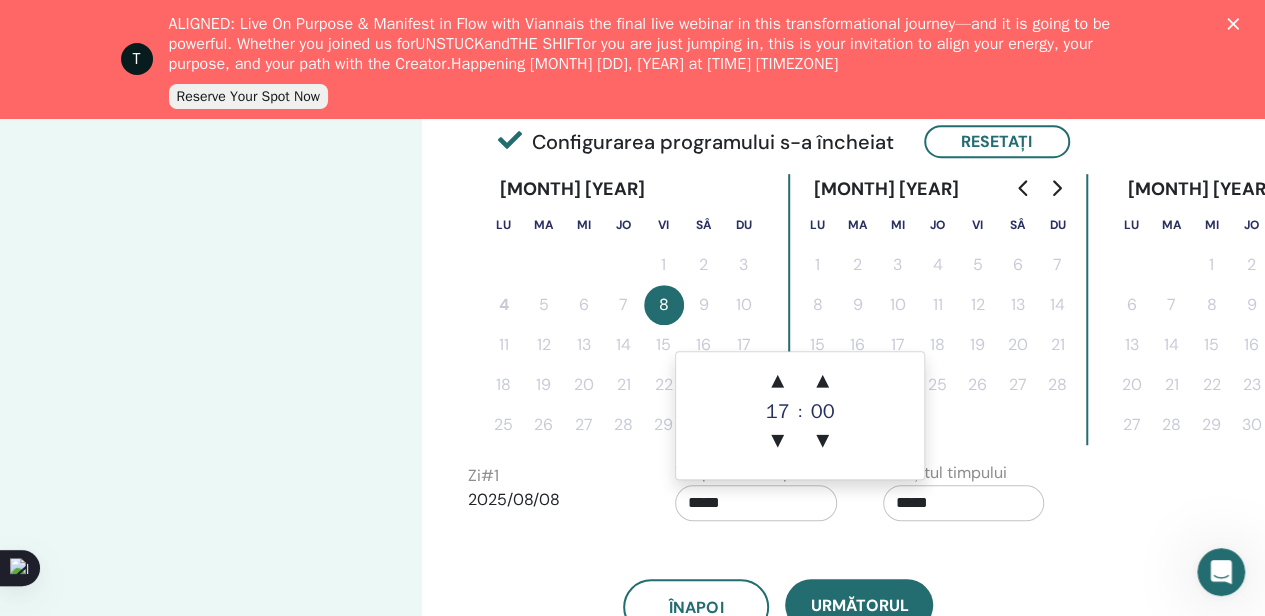click on "*****" at bounding box center [964, 503] 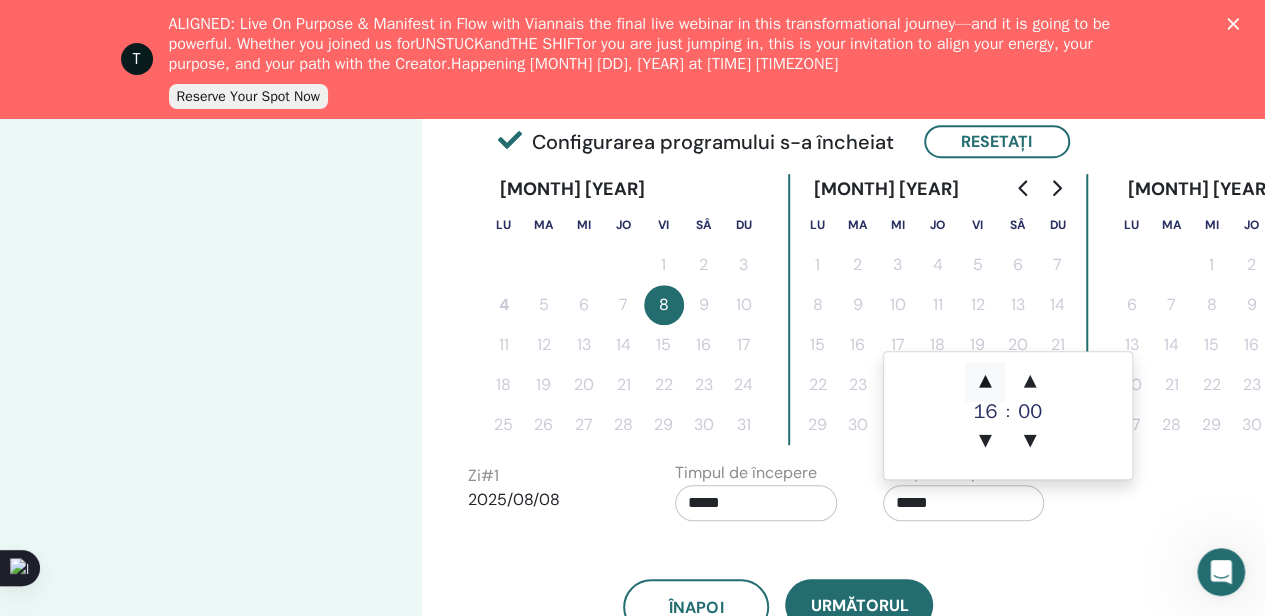 click on "▲" at bounding box center (985, 382) 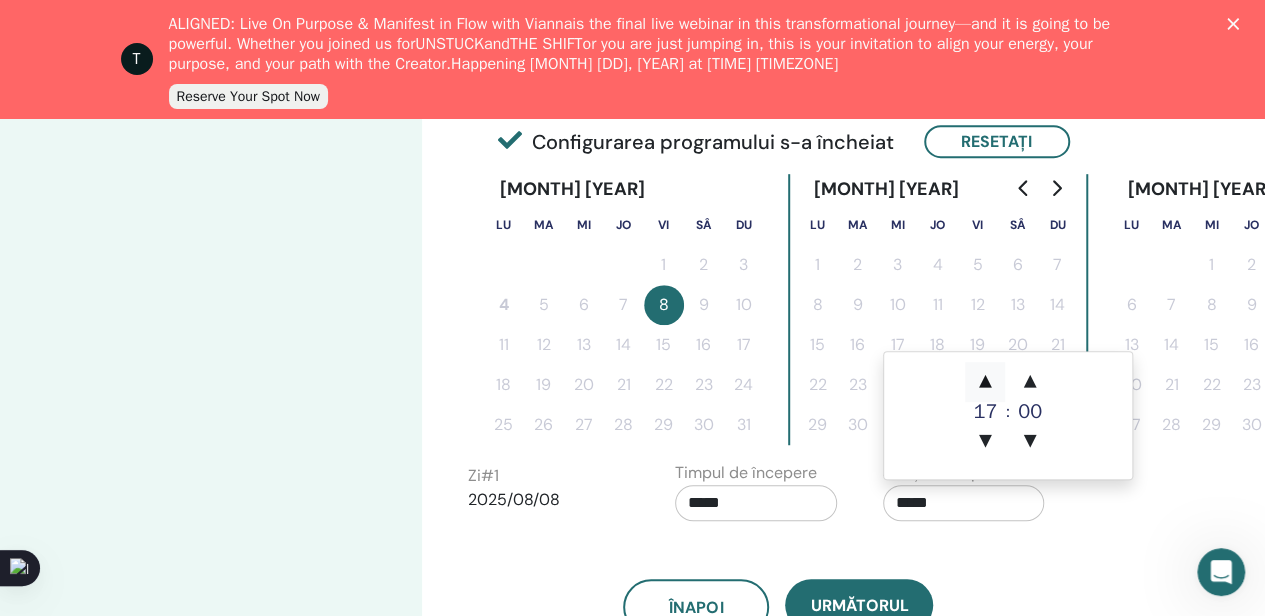 click on "▲" at bounding box center [985, 382] 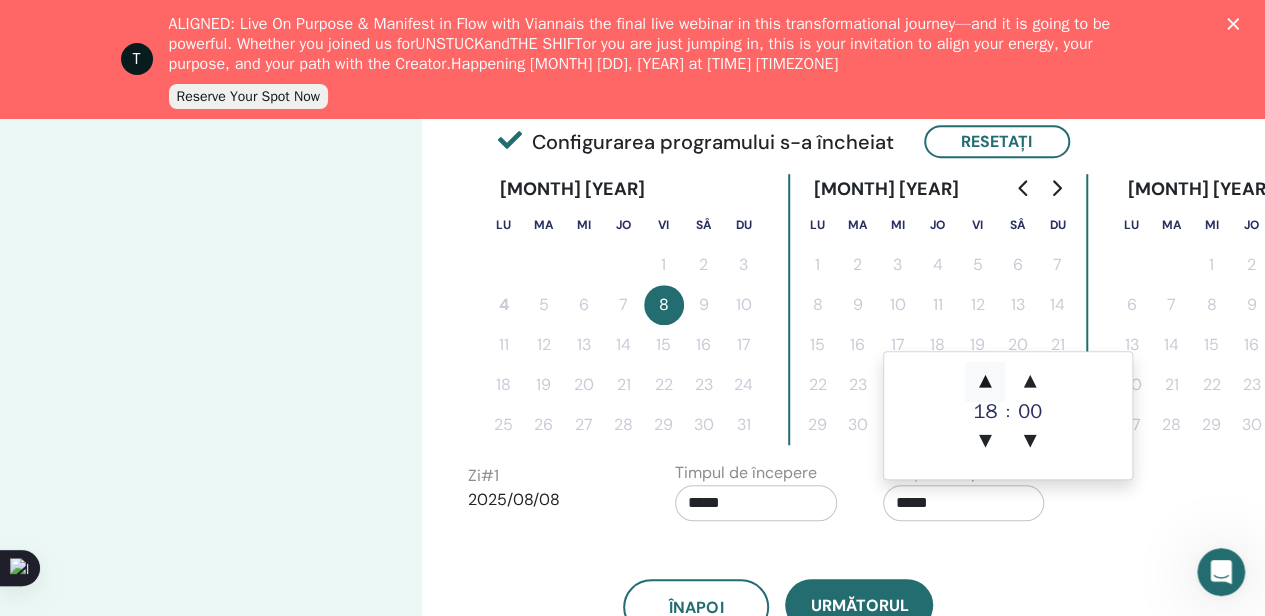 click on "▲" at bounding box center (985, 382) 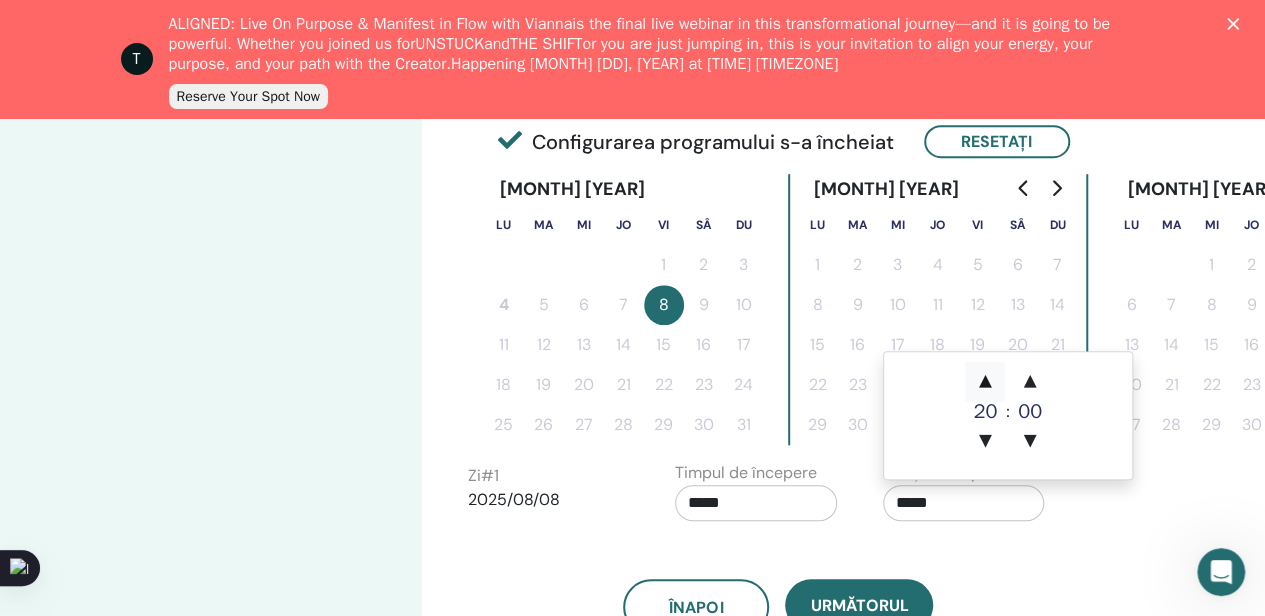 click on "▲" at bounding box center [985, 382] 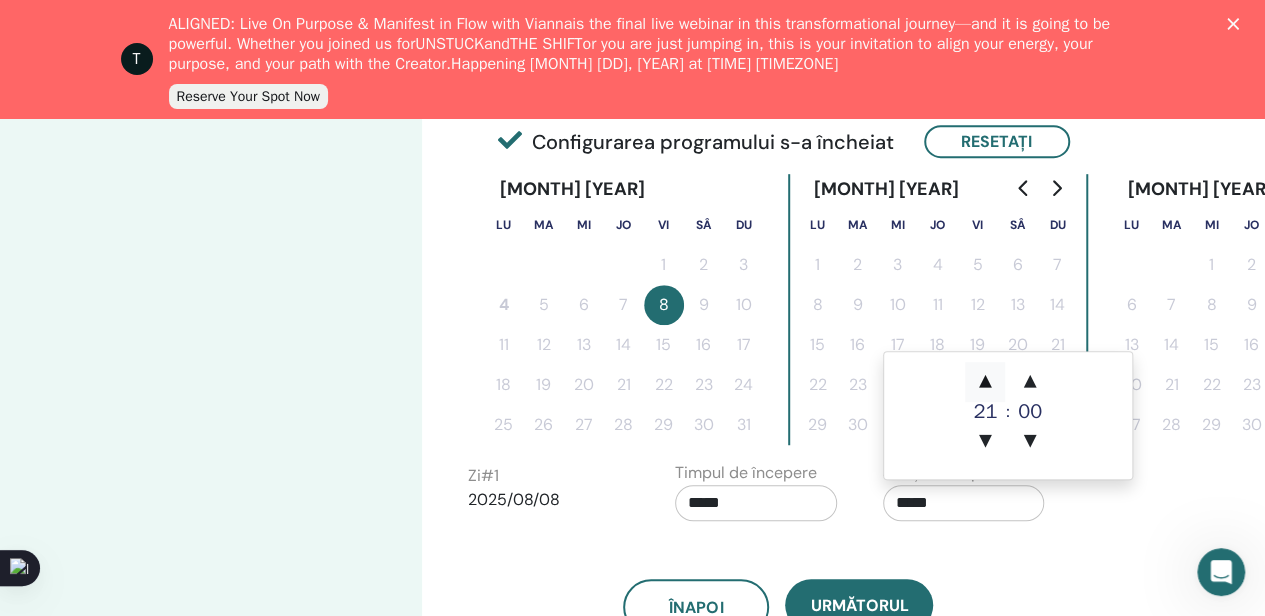 click on "▲" at bounding box center [985, 382] 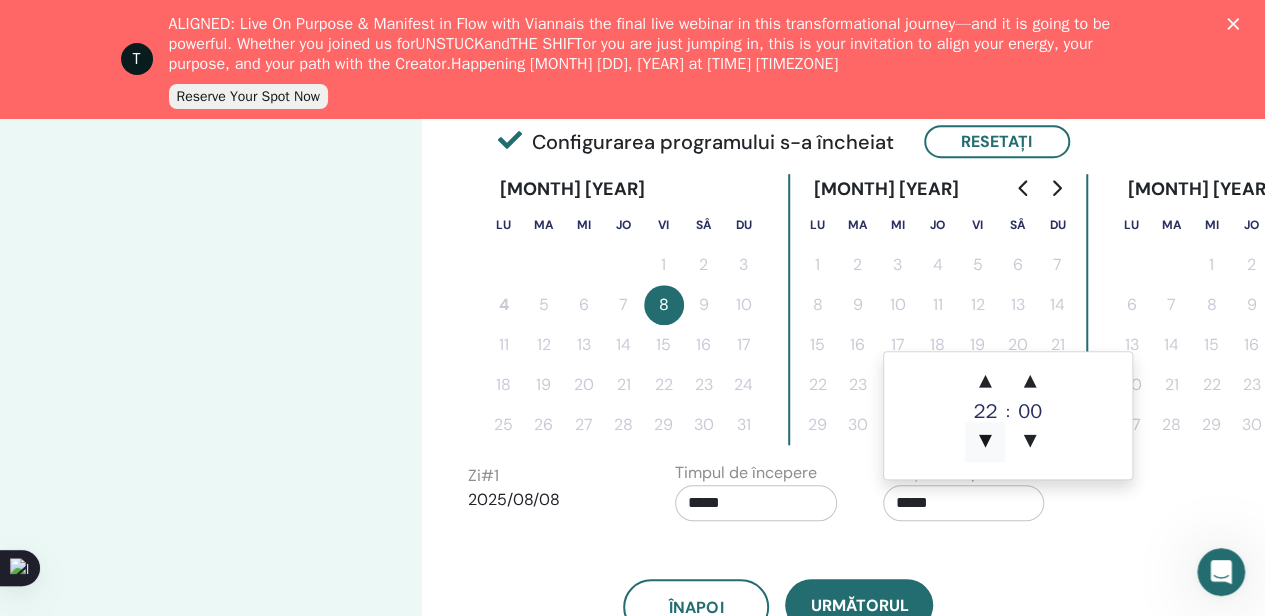 click on "▼" at bounding box center [985, 442] 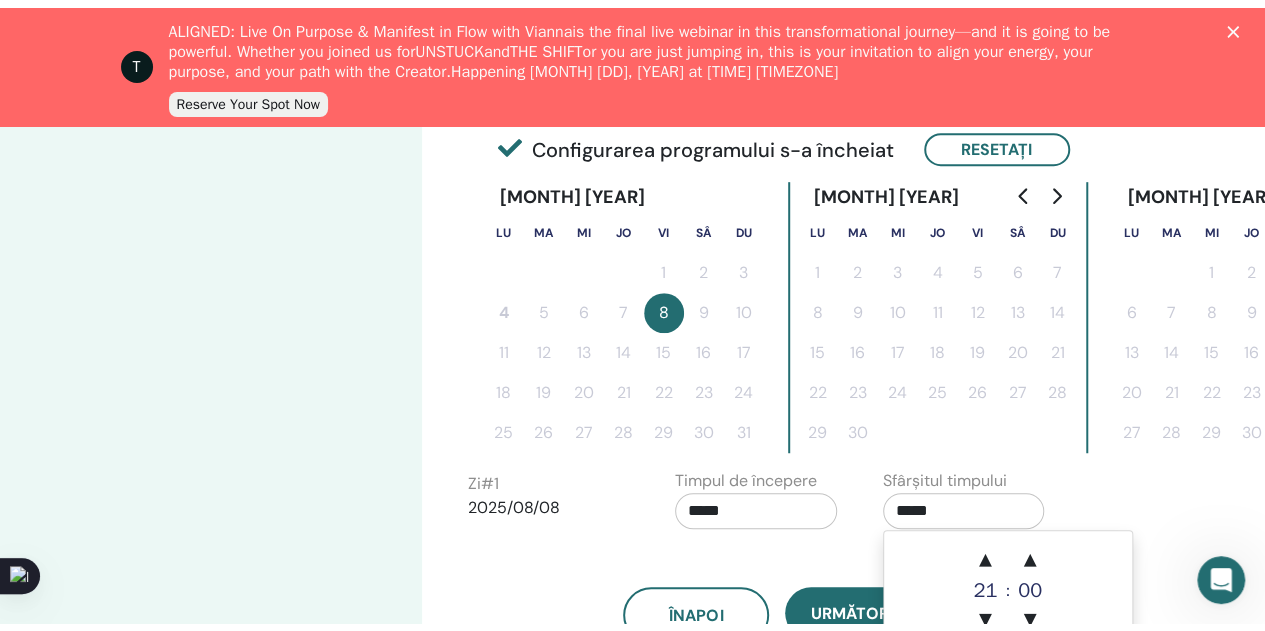 scroll, scrollTop: 591, scrollLeft: 0, axis: vertical 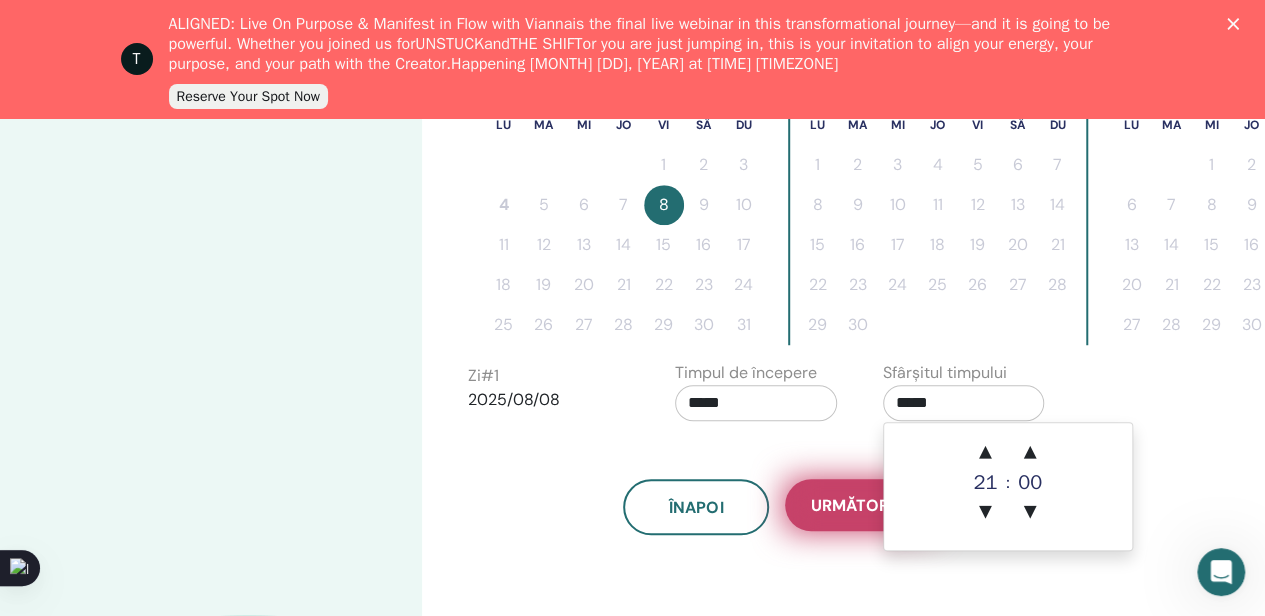 click on "Următorul" at bounding box center [859, 505] 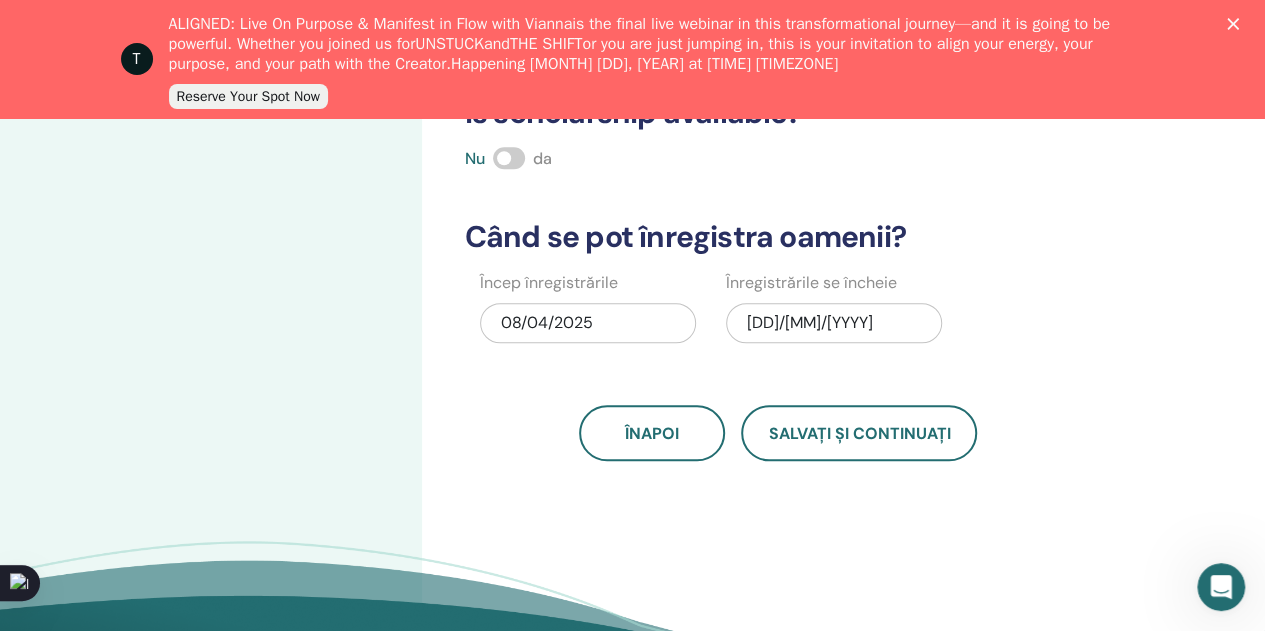 scroll, scrollTop: 491, scrollLeft: 0, axis: vertical 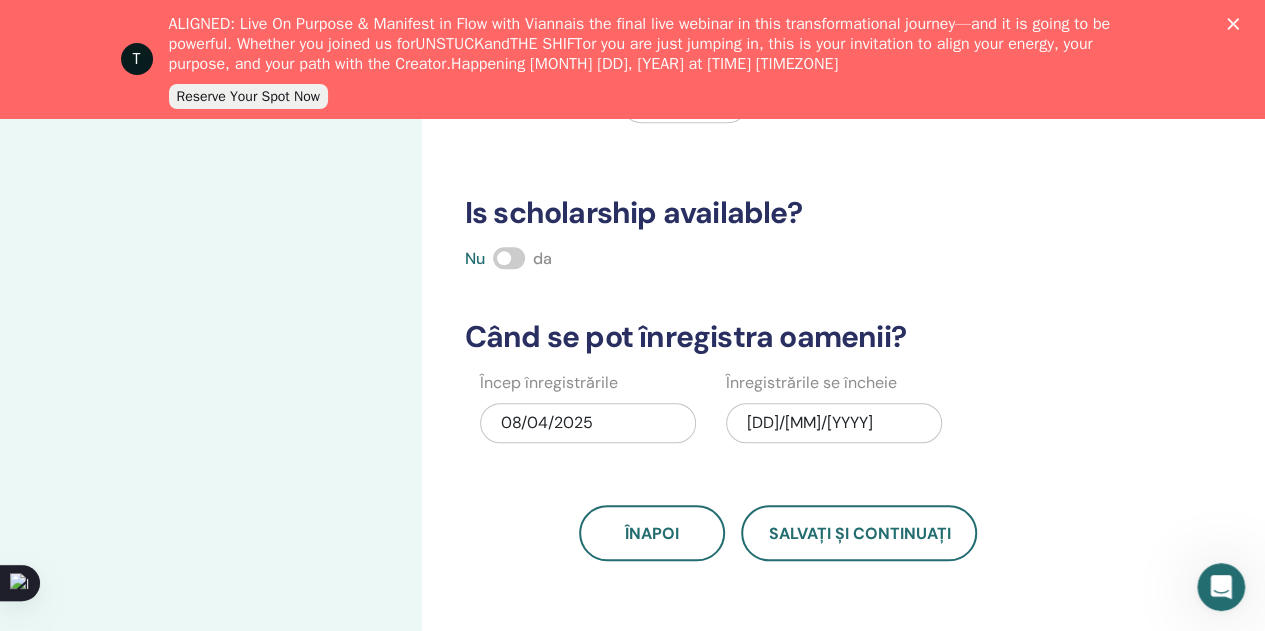 click on "08/08/2025" at bounding box center [834, 423] 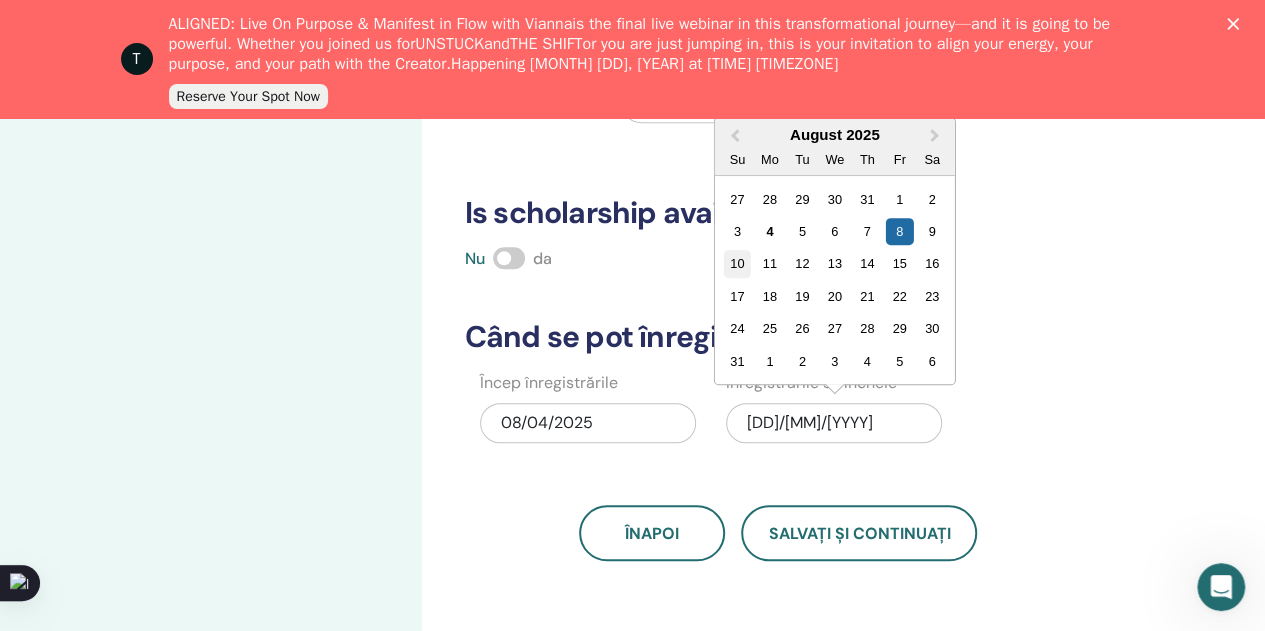 click on "10" at bounding box center [737, 263] 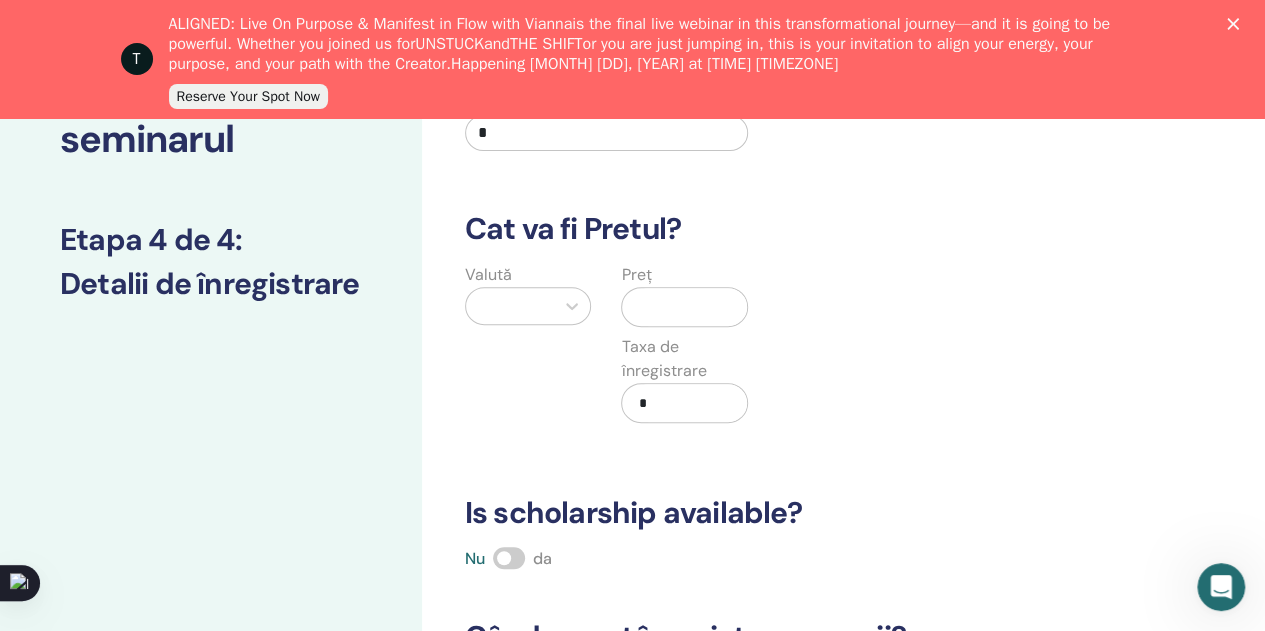 scroll, scrollTop: 0, scrollLeft: 0, axis: both 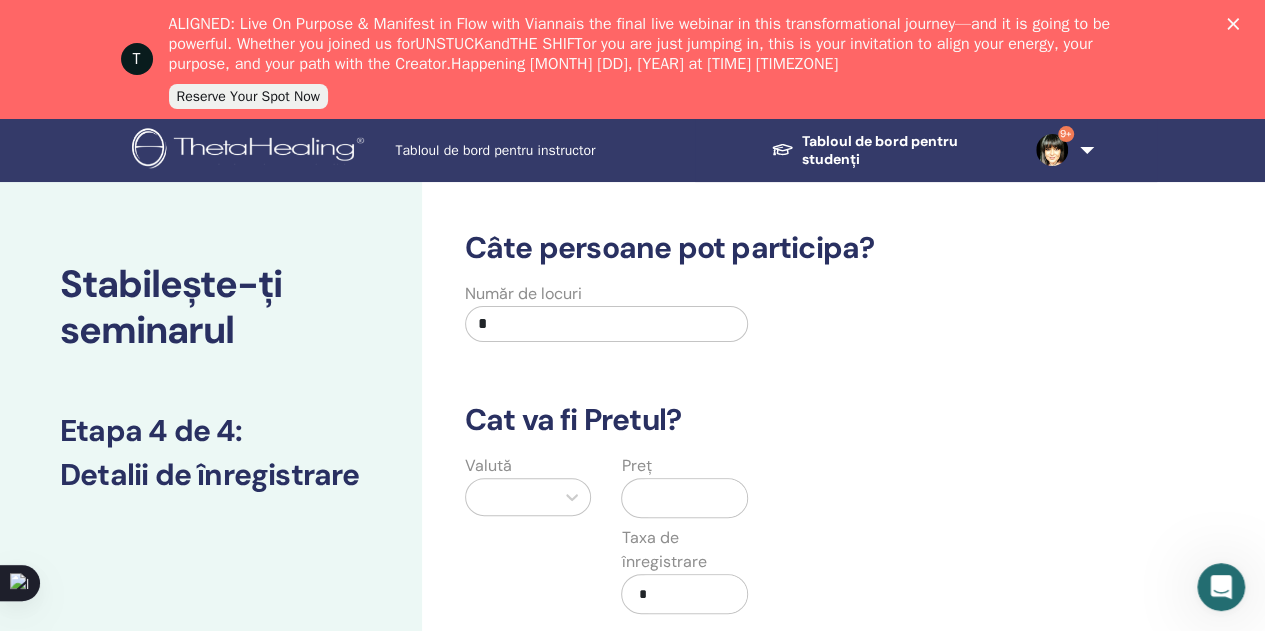 drag, startPoint x: 576, startPoint y: 318, endPoint x: 474, endPoint y: 322, distance: 102.0784 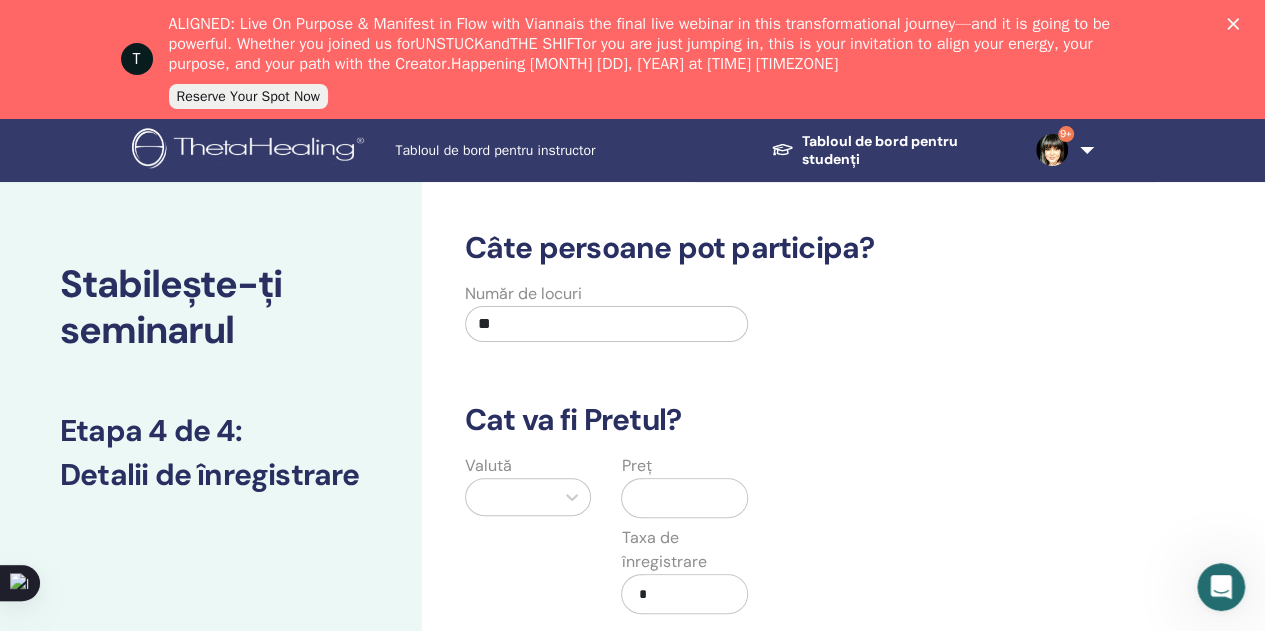 type on "**" 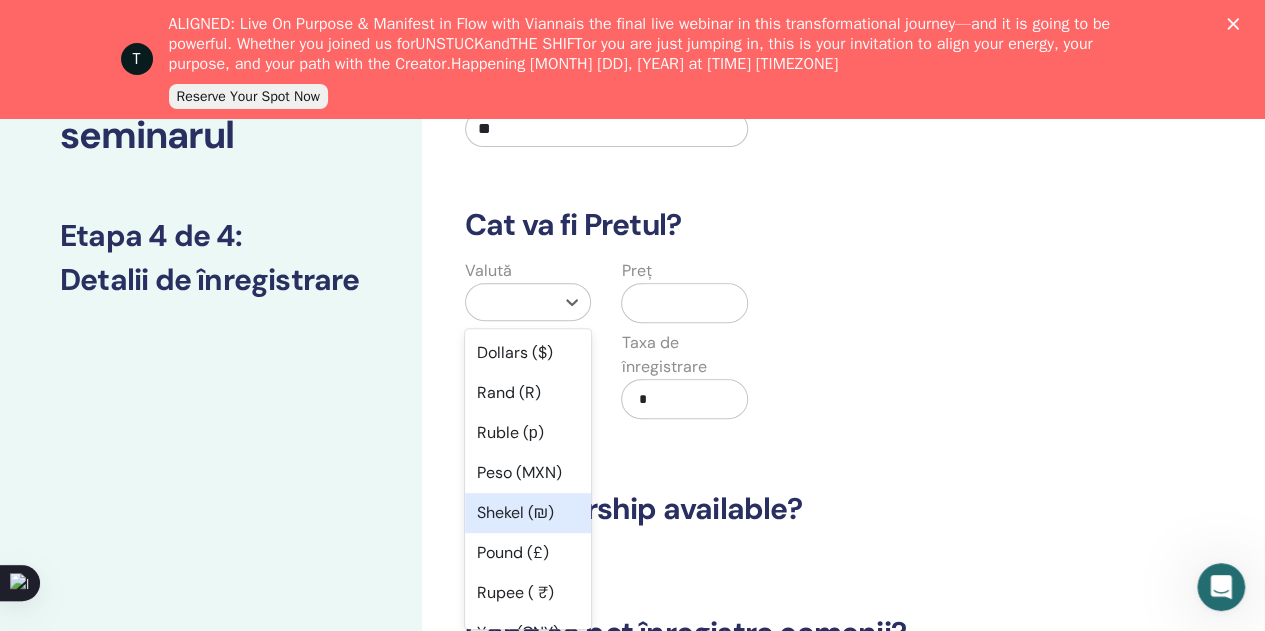 scroll, scrollTop: 200, scrollLeft: 0, axis: vertical 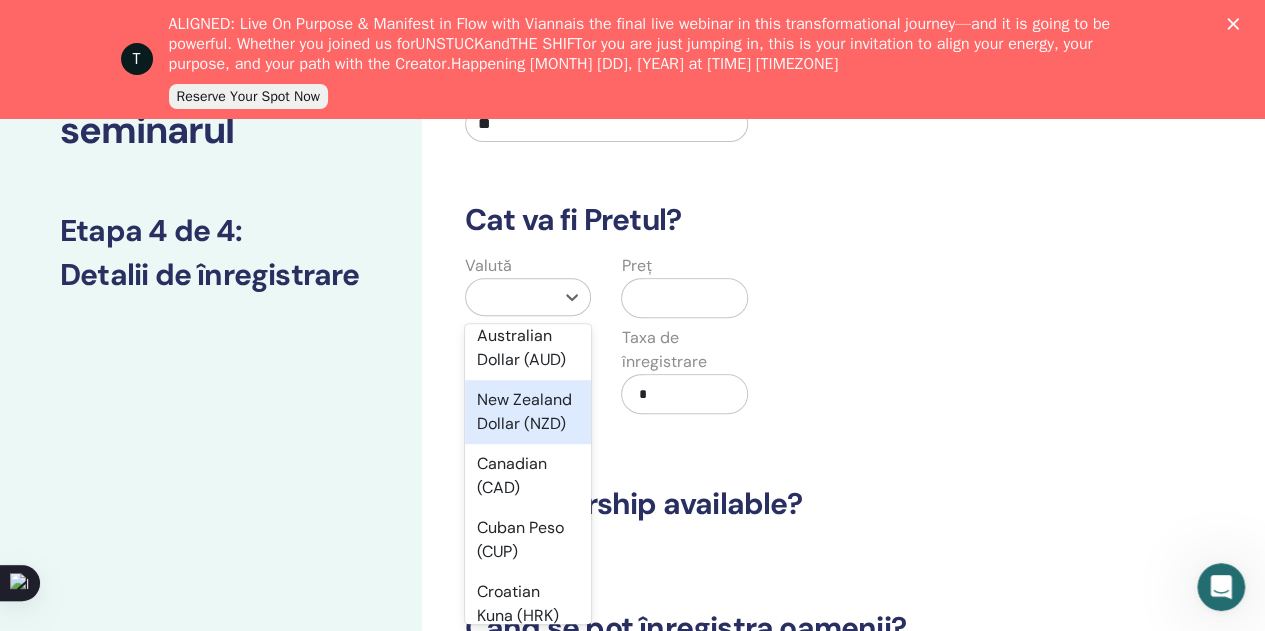 type on "*" 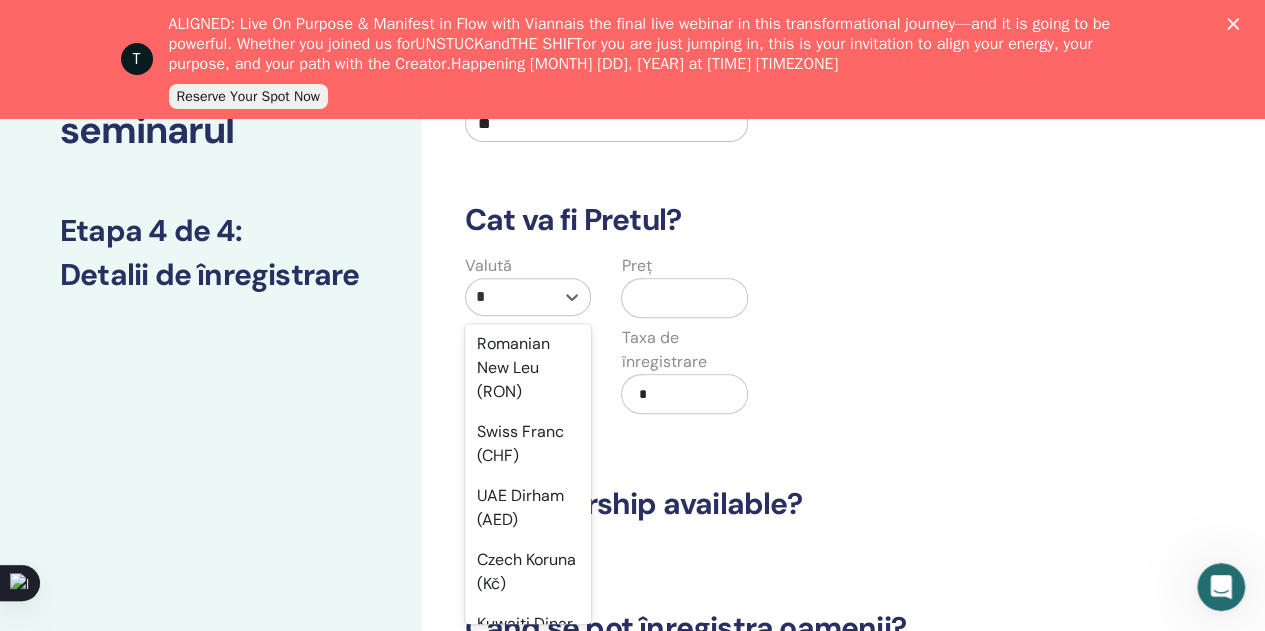 scroll, scrollTop: 500, scrollLeft: 0, axis: vertical 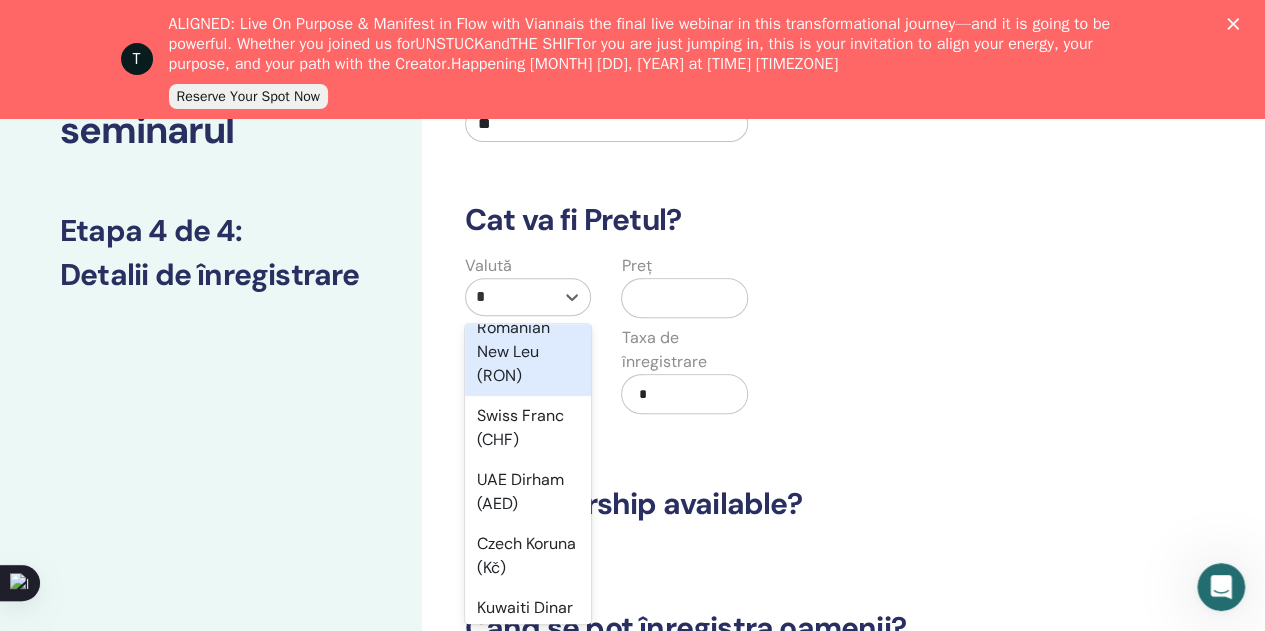 click on "Romanian New Leu (RON)" at bounding box center (528, 352) 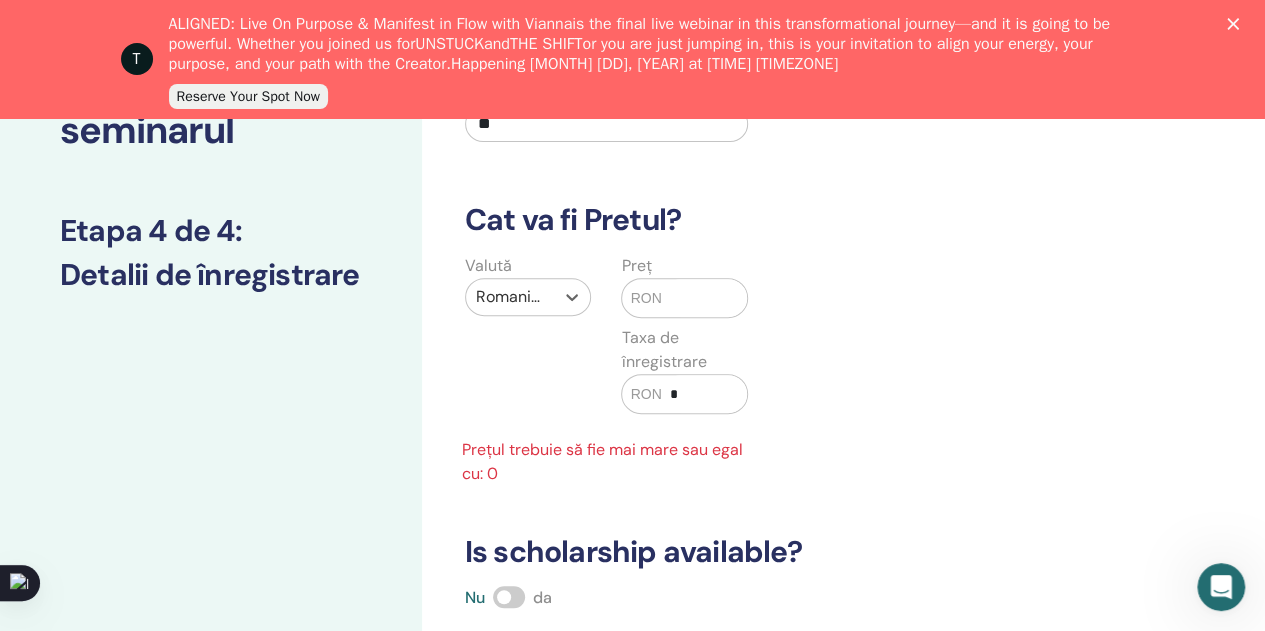 click at bounding box center [705, 298] 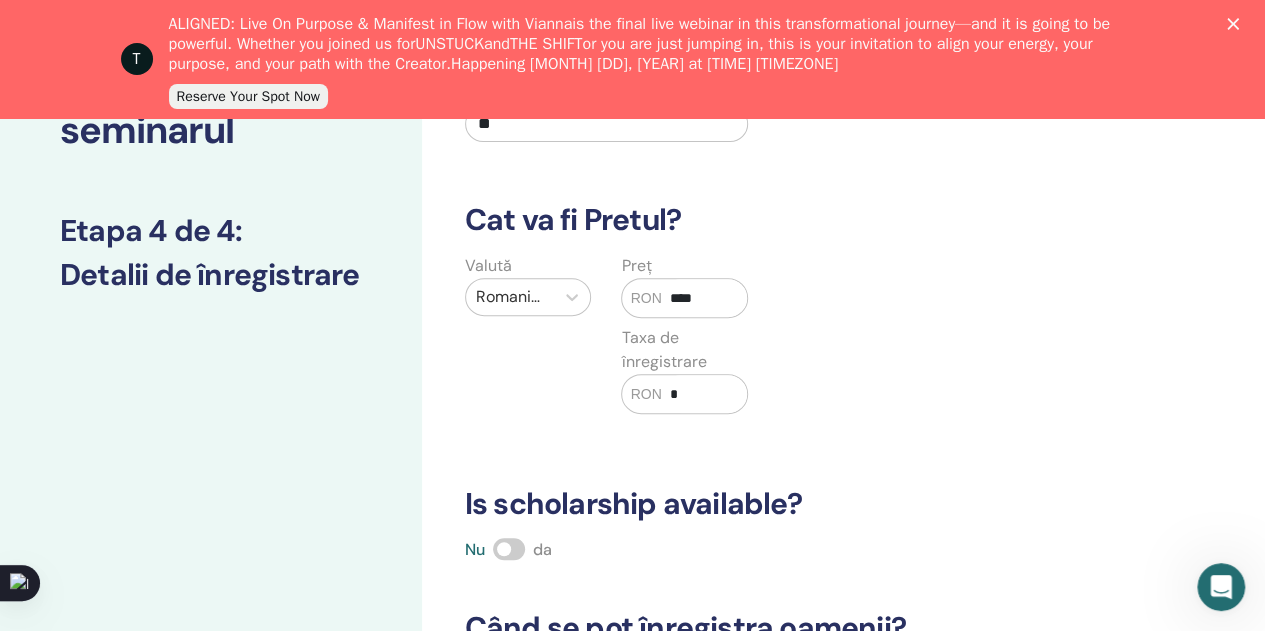 type on "****" 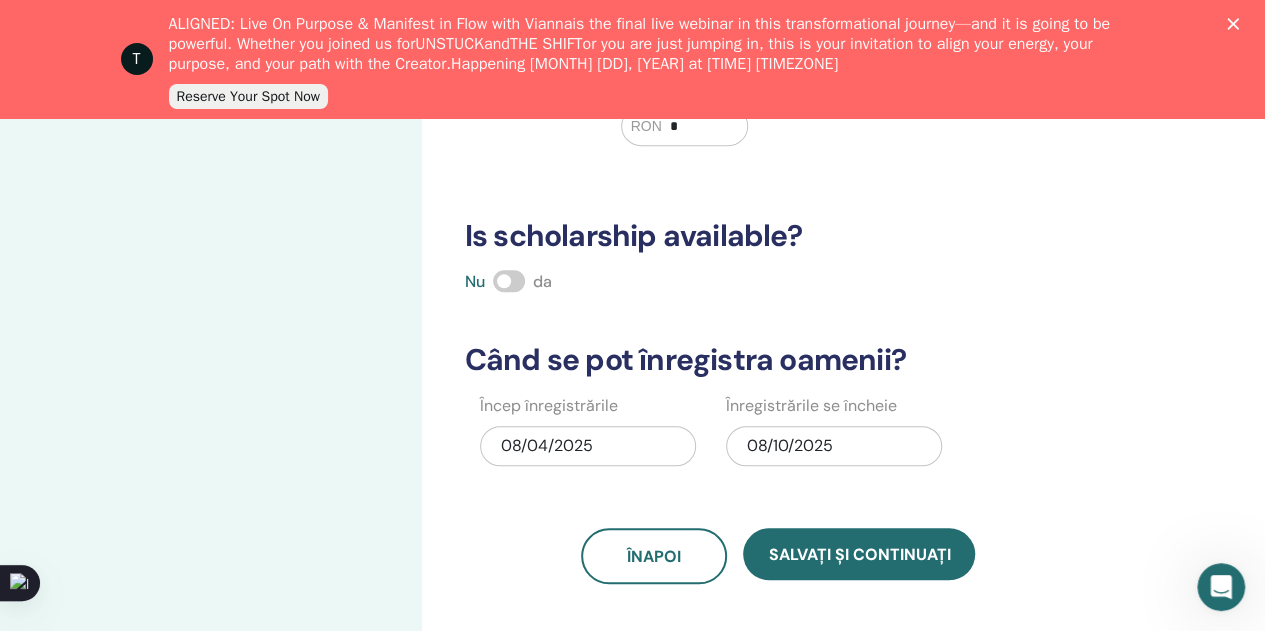 scroll, scrollTop: 500, scrollLeft: 0, axis: vertical 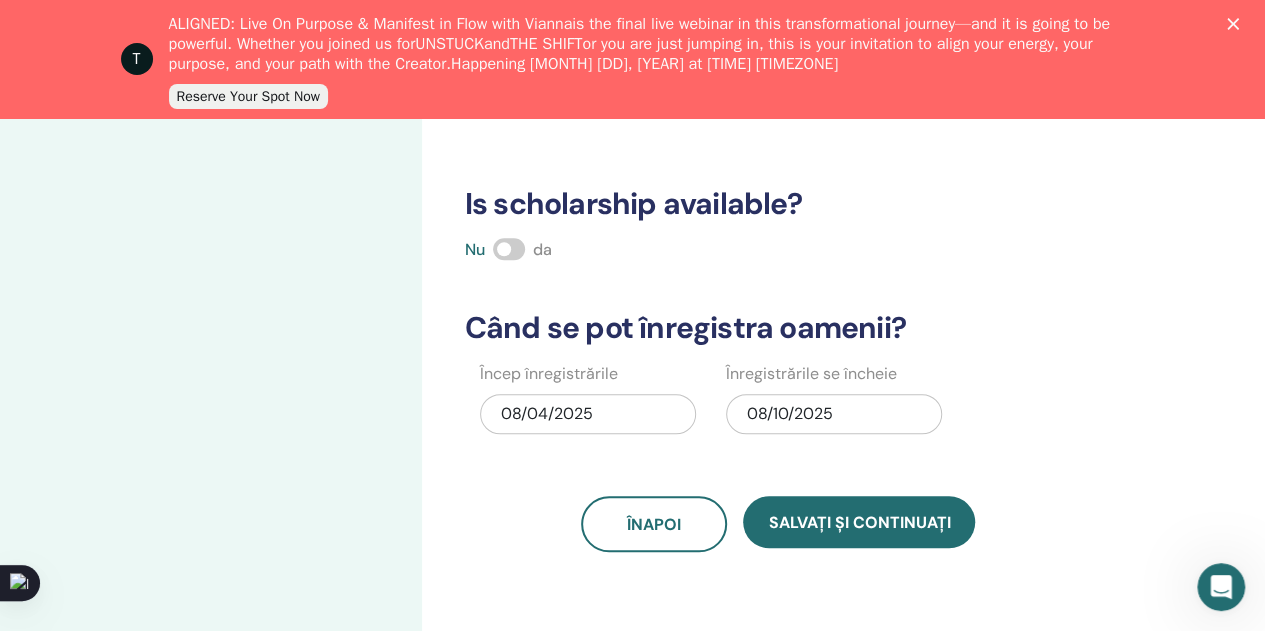 click on "08/10/2025" at bounding box center (834, 414) 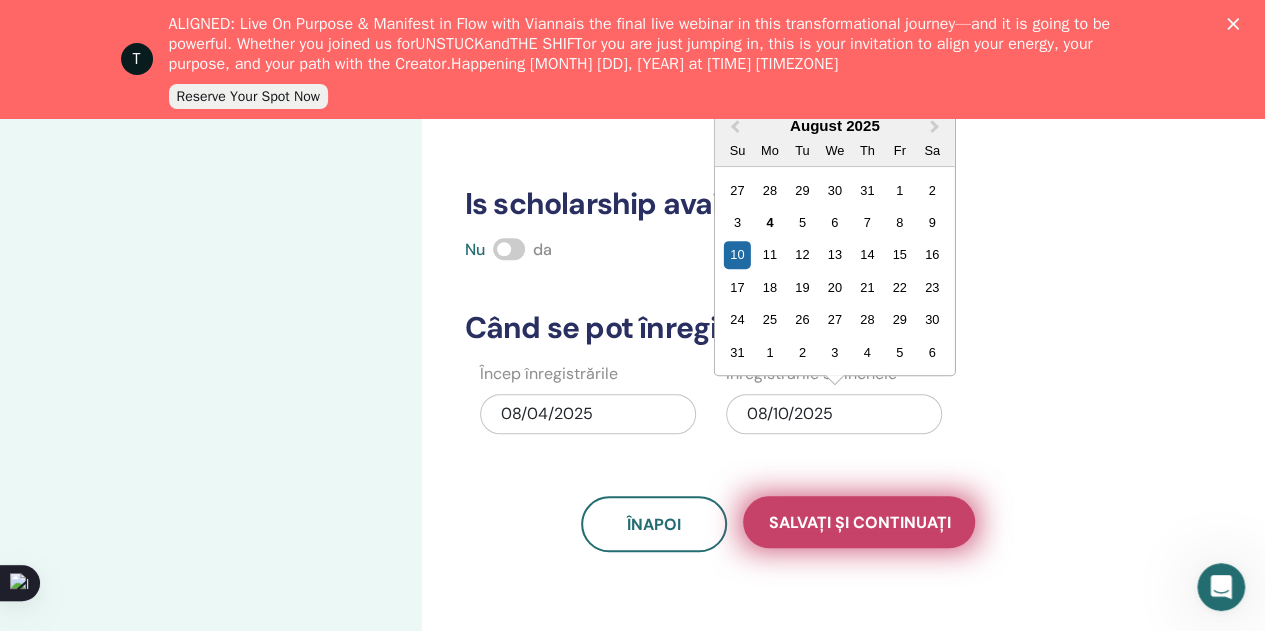 click on "Salvați și continuați" at bounding box center [859, 522] 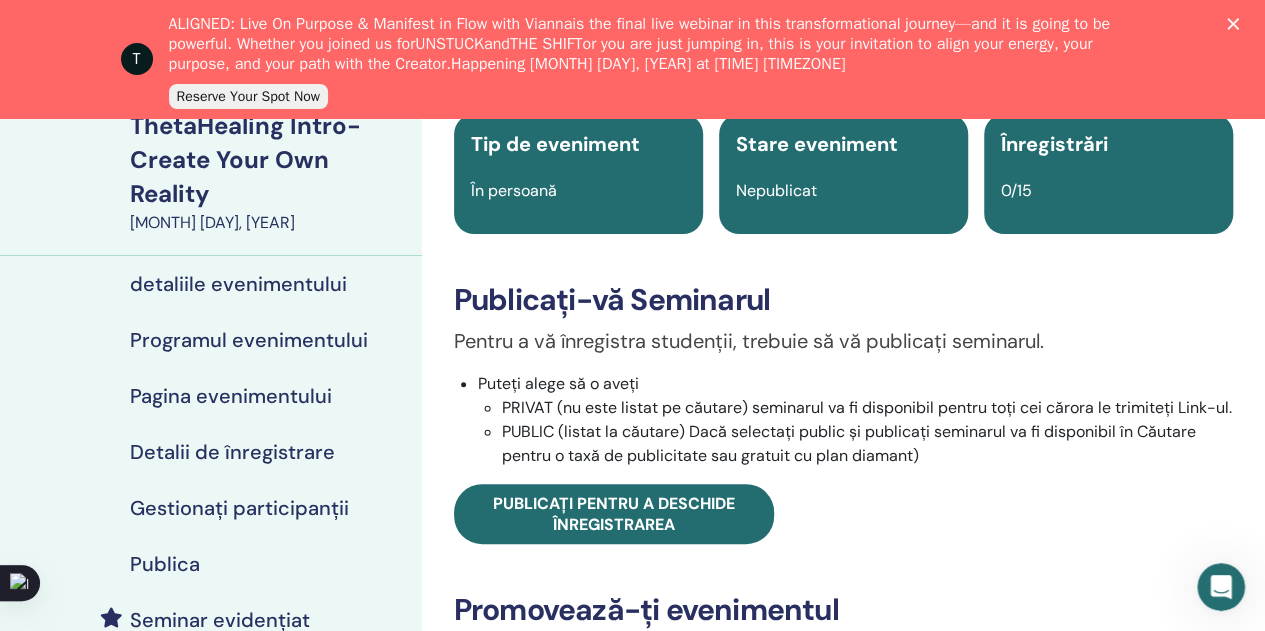 scroll, scrollTop: 200, scrollLeft: 0, axis: vertical 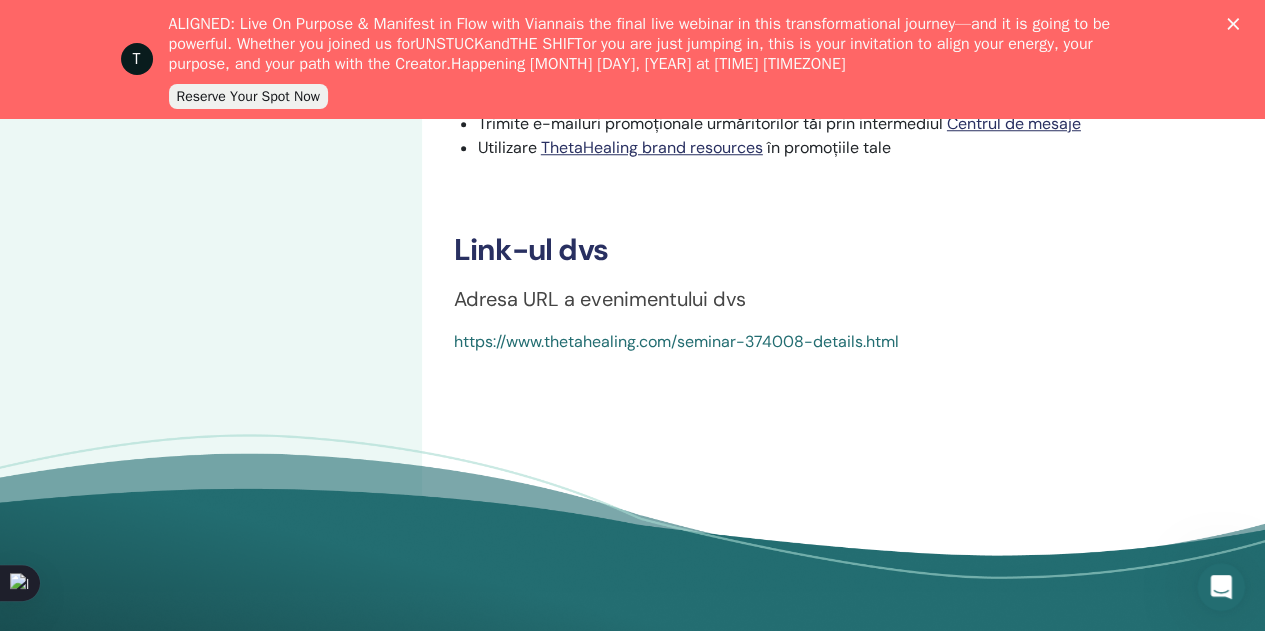 click on "https://www.thetahealing.com/seminar-374008-details.html" at bounding box center [676, 341] 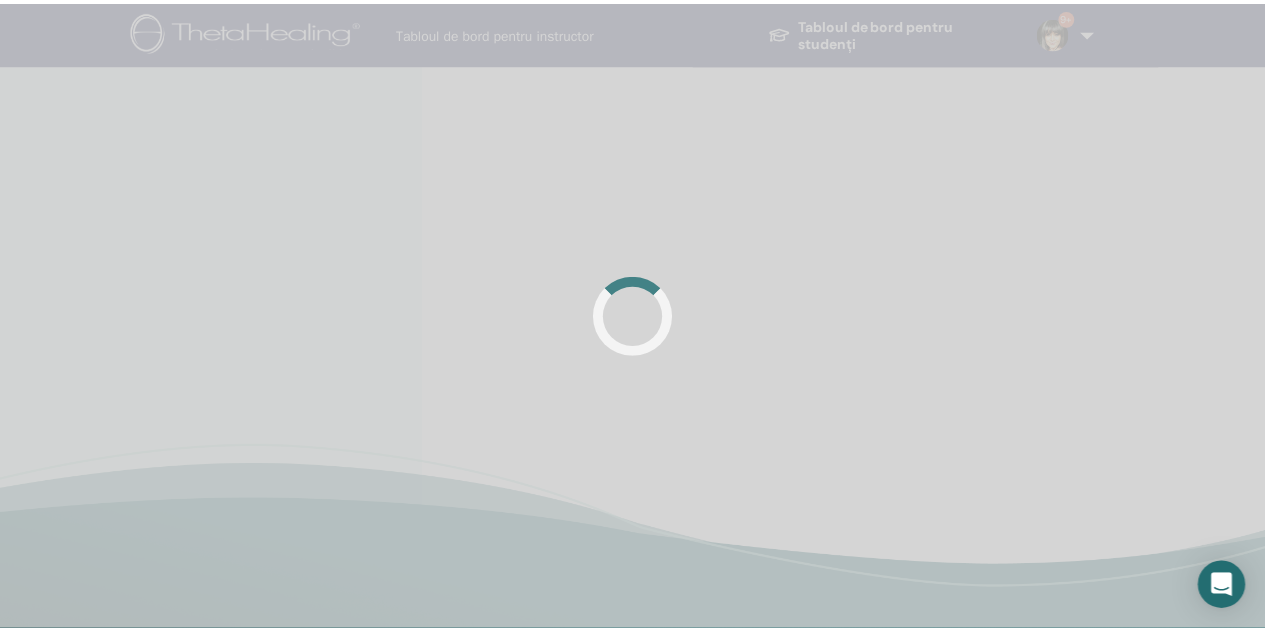 scroll, scrollTop: 476, scrollLeft: 0, axis: vertical 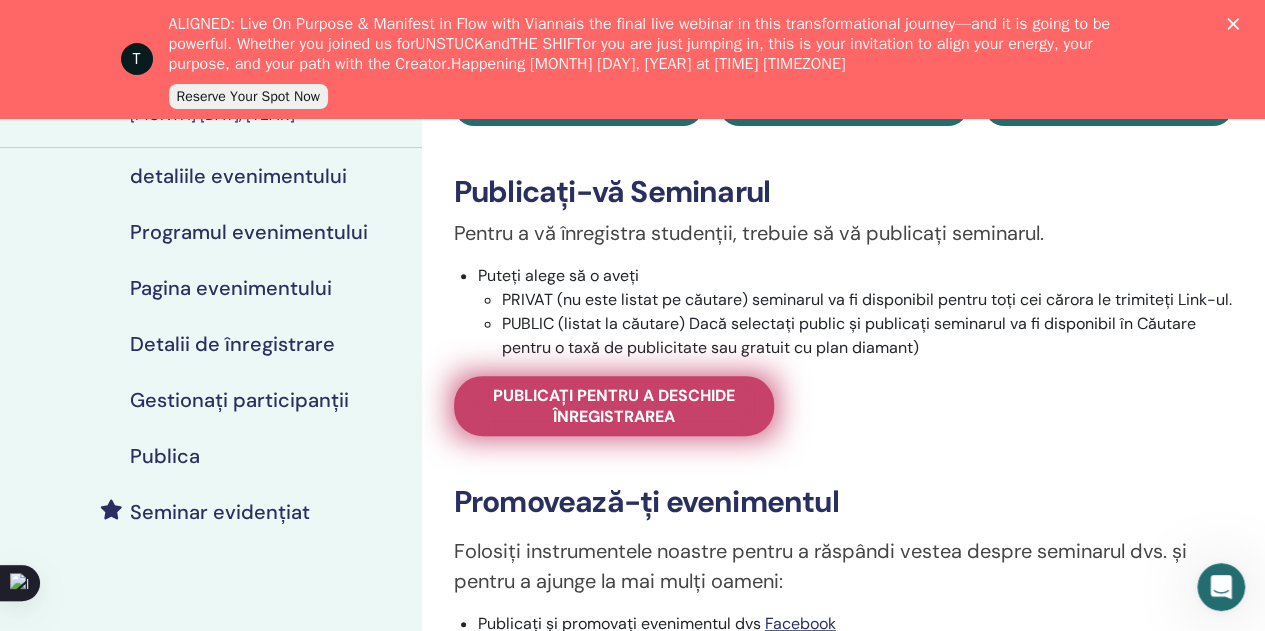 click on "Publicați pentru a deschide înregistrarea" at bounding box center [614, 406] 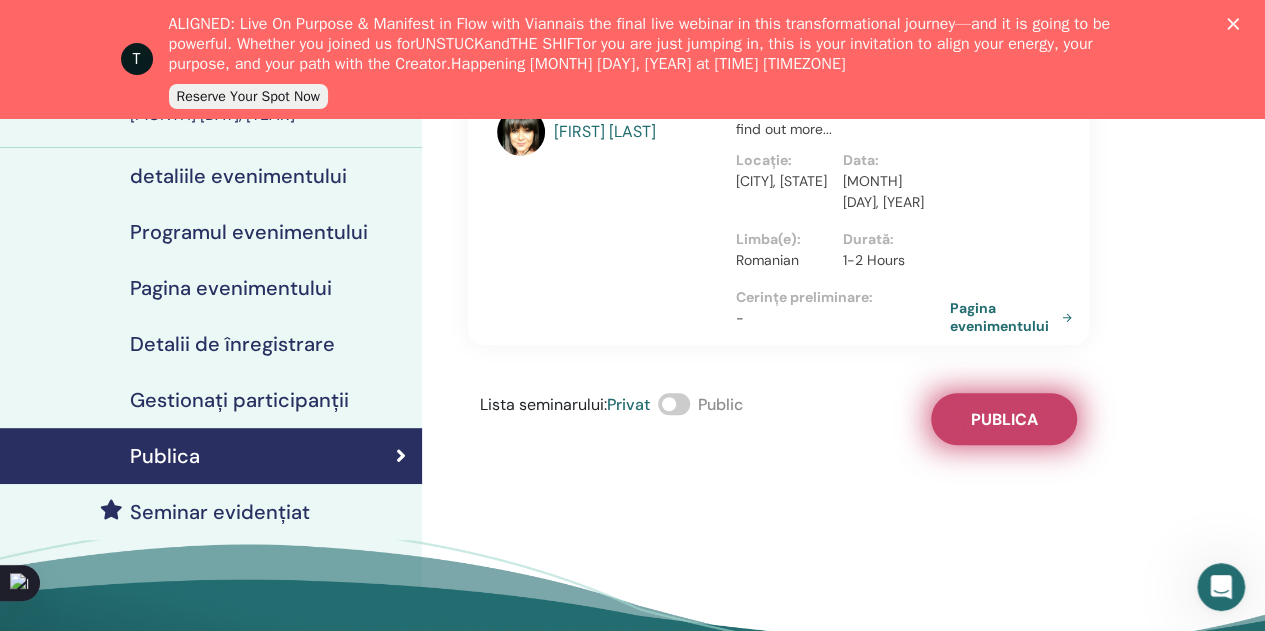 click on "Publica" at bounding box center [1003, 419] 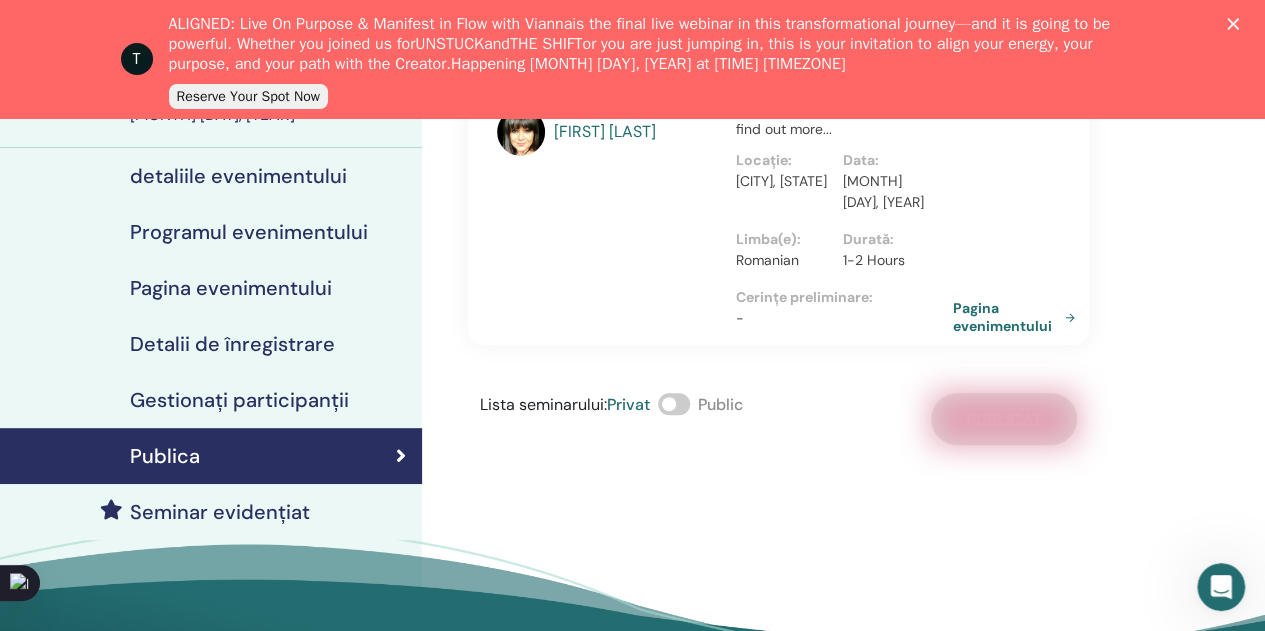 click on "Pagina evenimentului" at bounding box center (1018, 317) 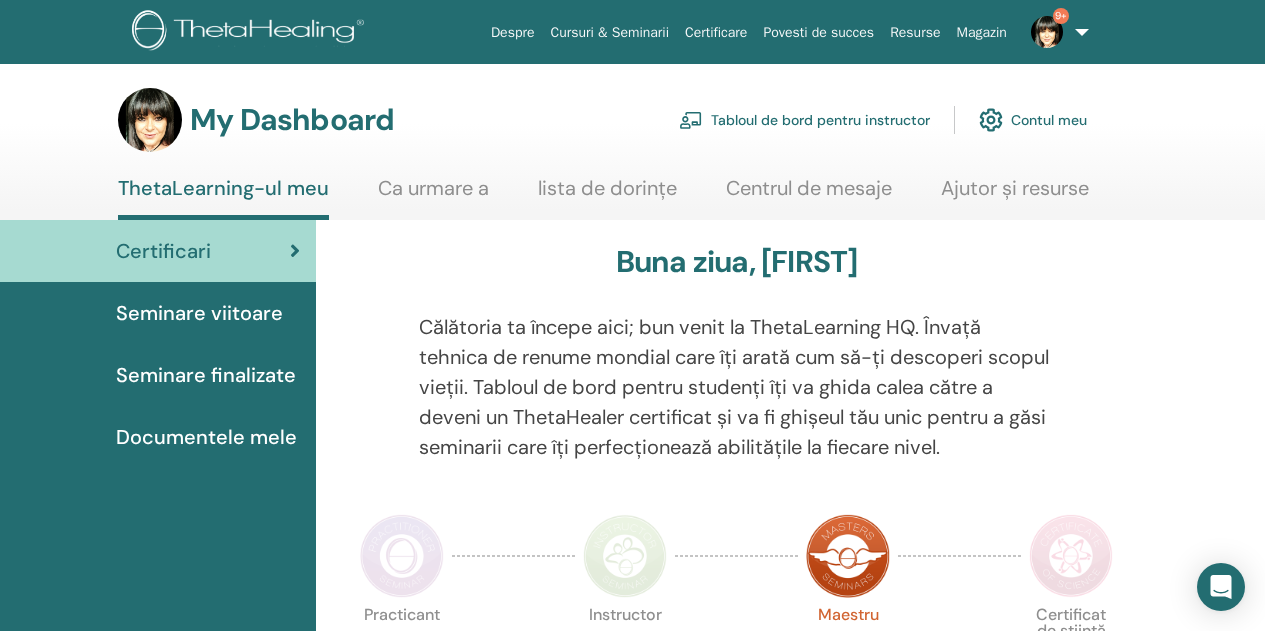 scroll, scrollTop: 0, scrollLeft: 0, axis: both 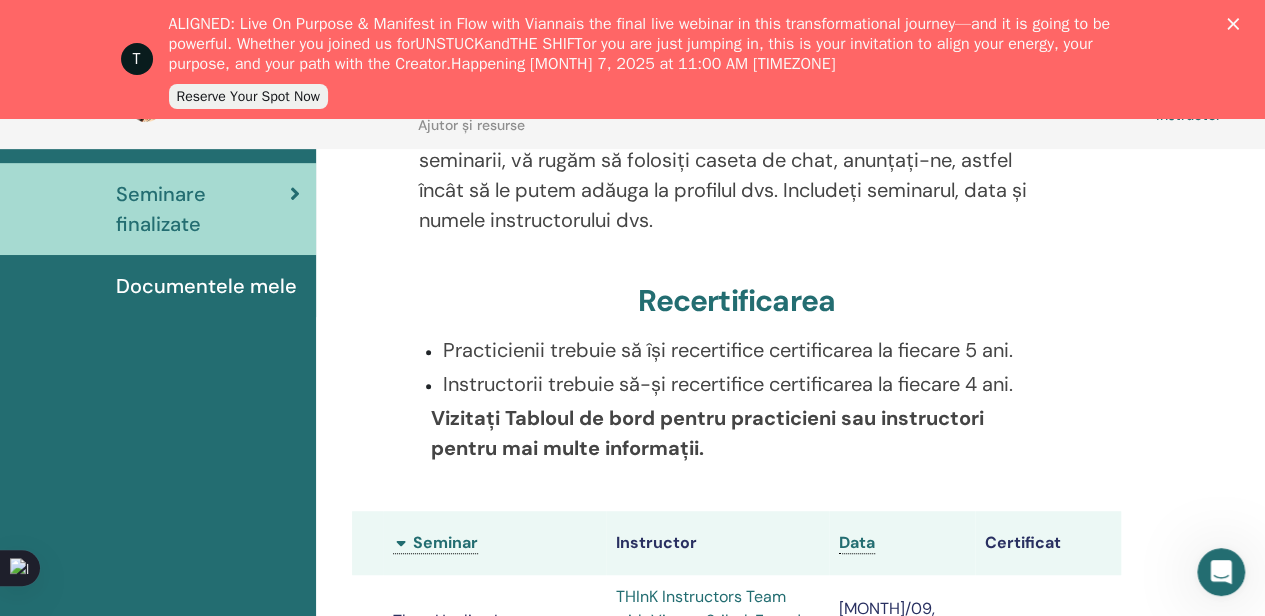 click on "Documentele mele" at bounding box center (206, 286) 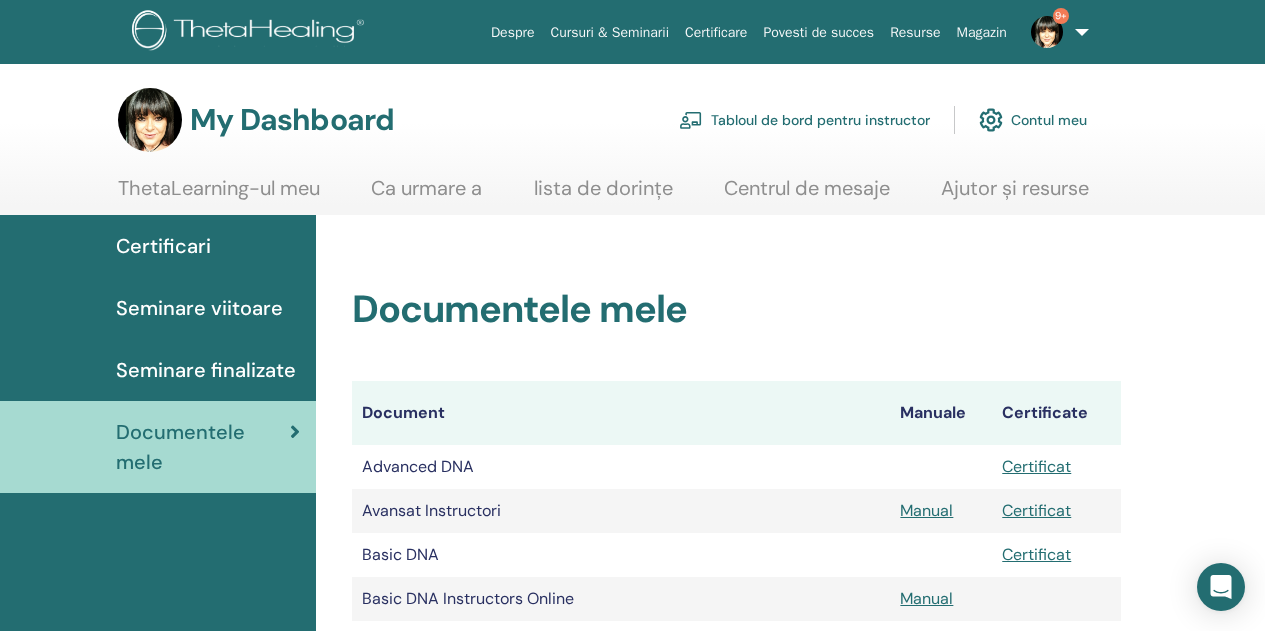 scroll, scrollTop: 0, scrollLeft: 0, axis: both 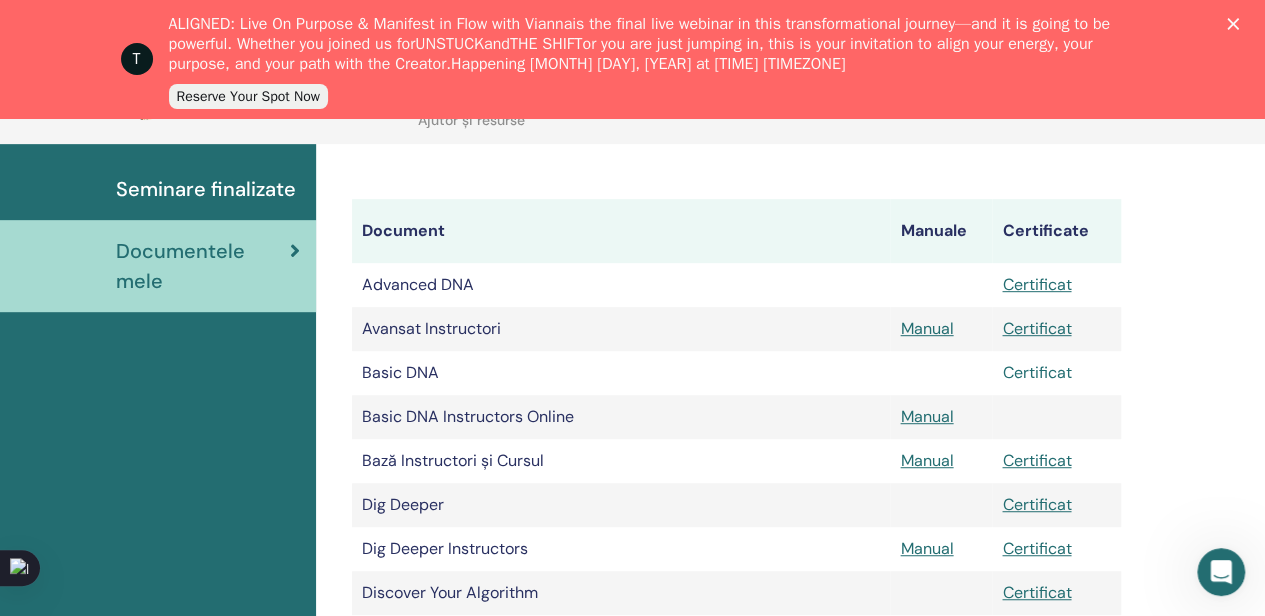 click on "Certificat" at bounding box center [1036, 372] 